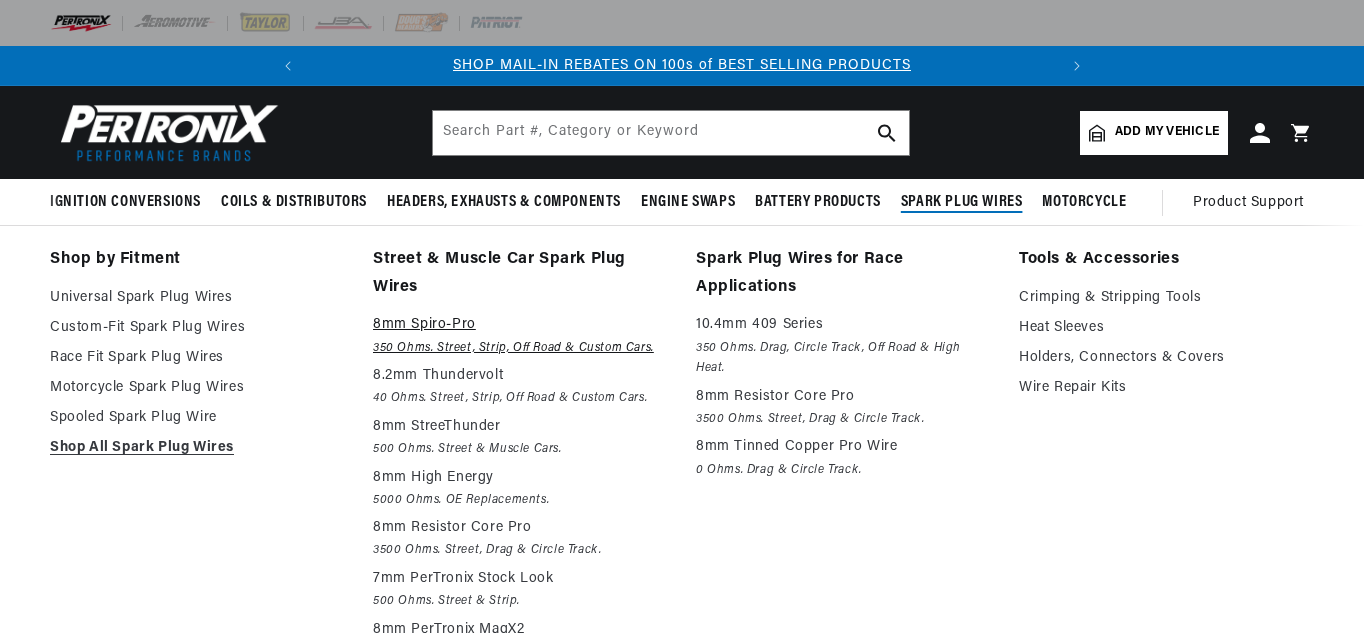 scroll, scrollTop: 0, scrollLeft: 0, axis: both 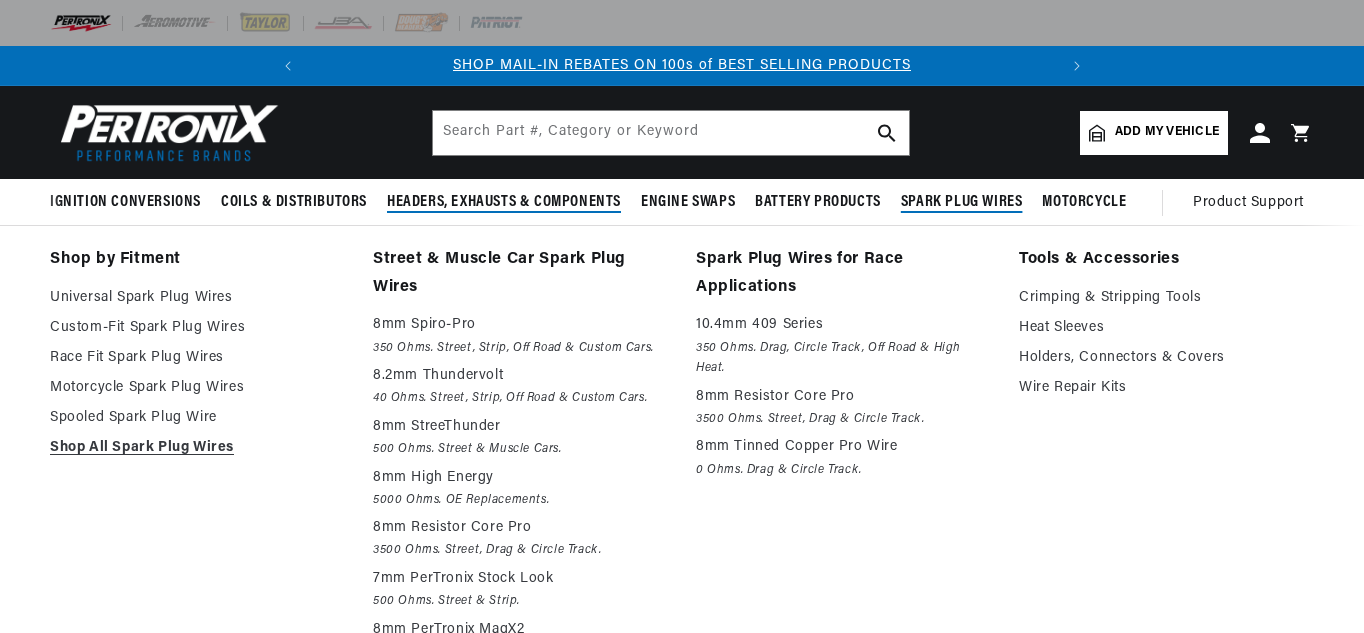 drag, startPoint x: 611, startPoint y: 267, endPoint x: 581, endPoint y: 216, distance: 59.16925 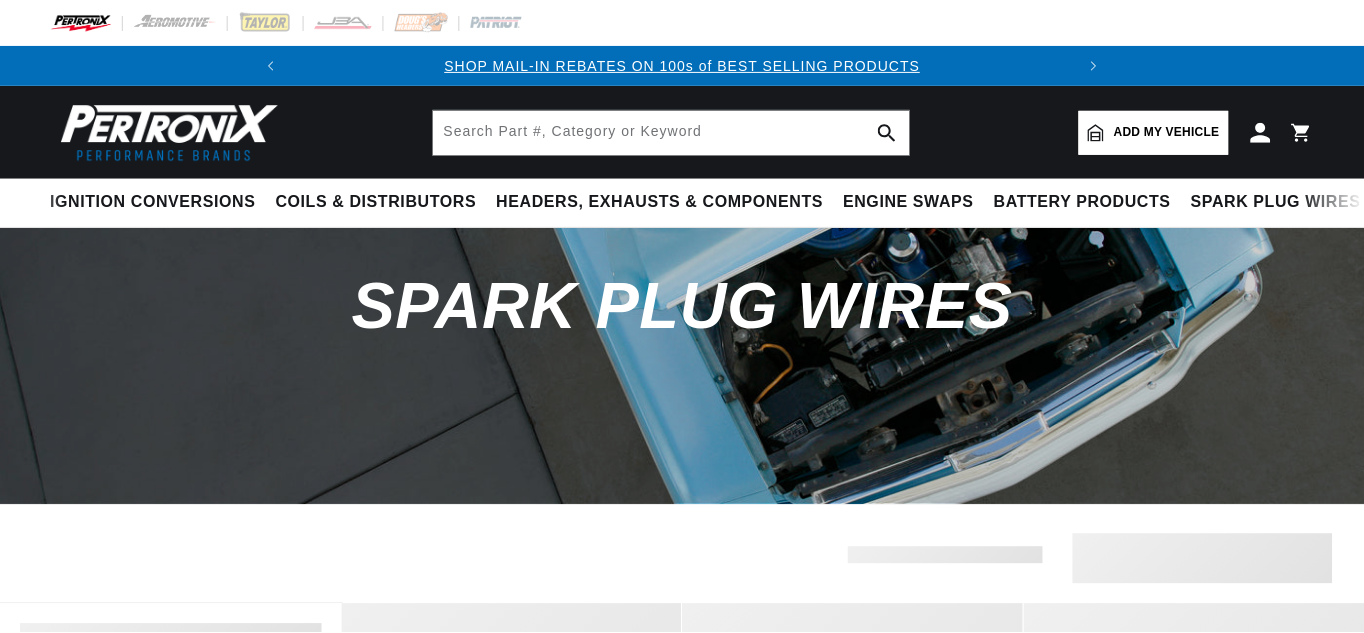 scroll, scrollTop: 0, scrollLeft: 0, axis: both 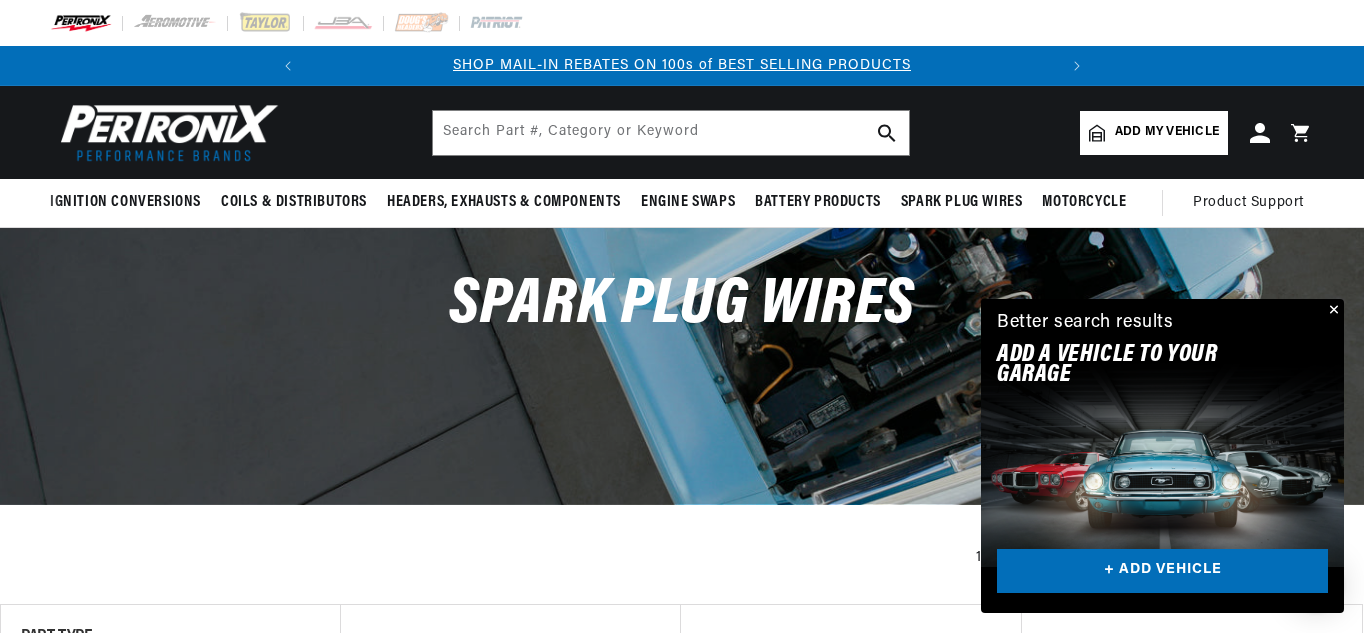 click at bounding box center [1332, 311] 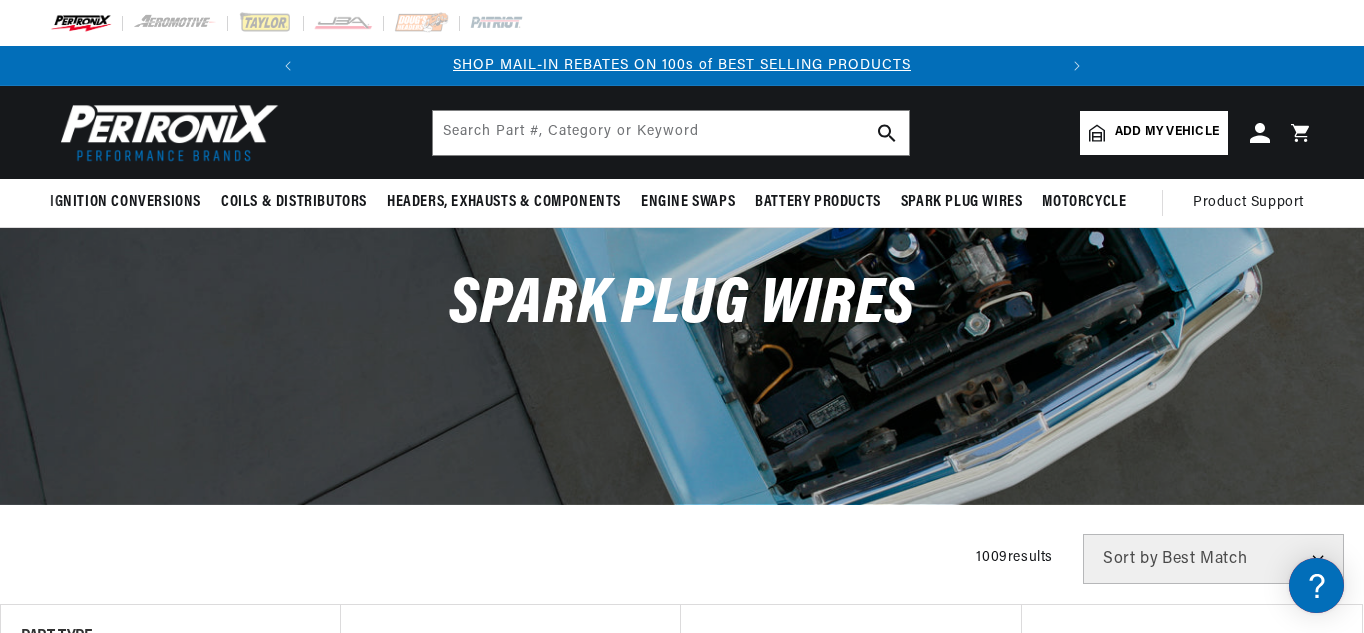 click on "Filters
1009  results
Show Universal Parts
Sort by
Best Match Featured Name, A-Z Name, Z-A Price, Low to High Price, High to Low" at bounding box center [682, 559] 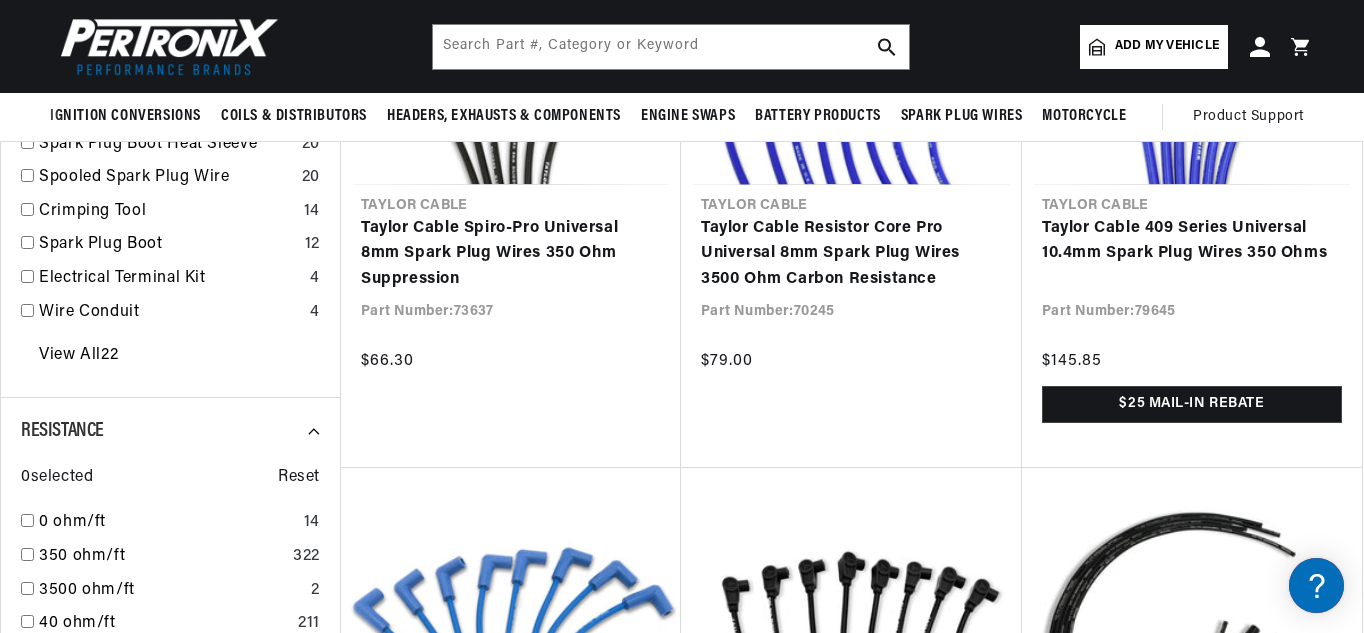 scroll, scrollTop: 680, scrollLeft: 0, axis: vertical 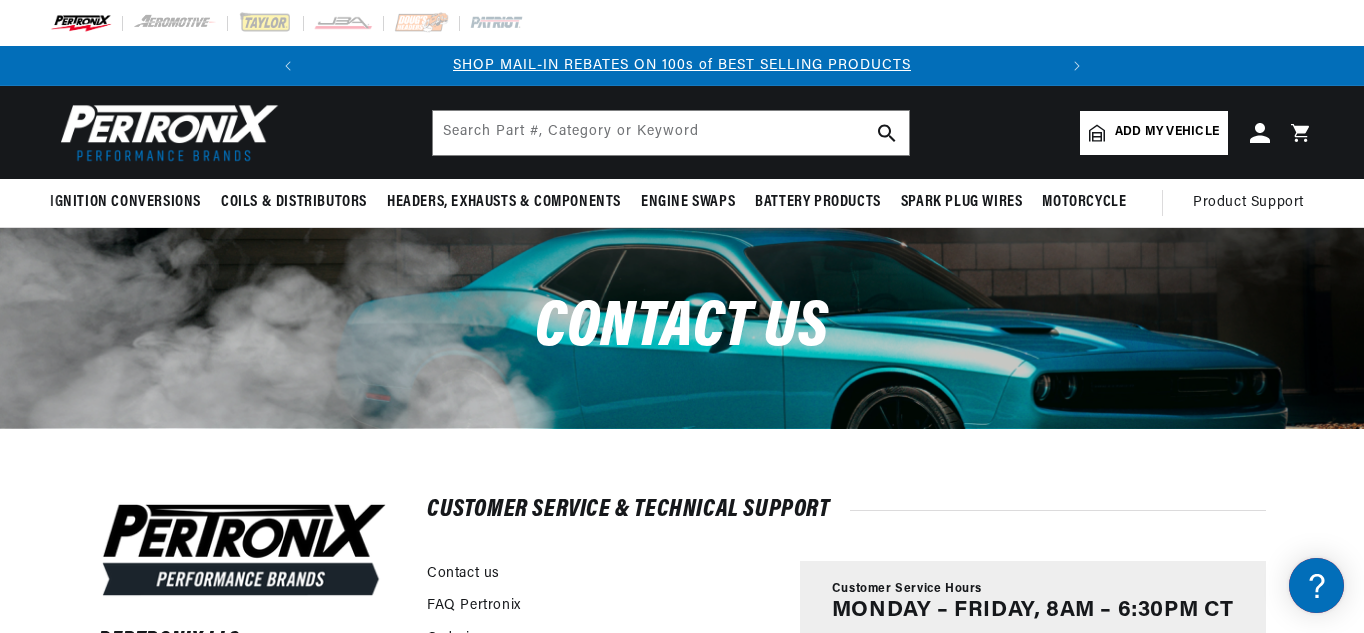 click on "Add my vehicle" at bounding box center (1167, 132) 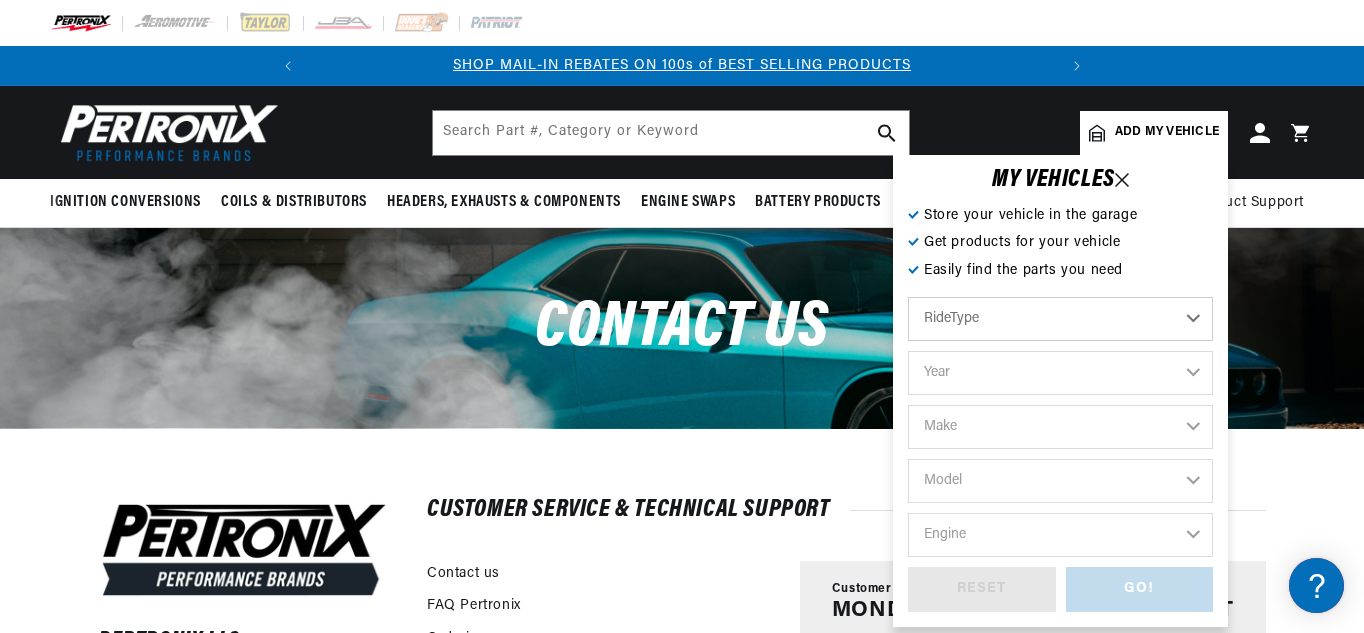 click on "Pertronix LLC
Mailing Address: 10955 Mill Creek Road Lenexa, KS 66219 Please note: This is not a retail location and we do not accept customer walk ups.
Customer Service & Technical Support
Contact us
FAQ Pertronix
Ordering
Viewing Orders" at bounding box center [682, 752] 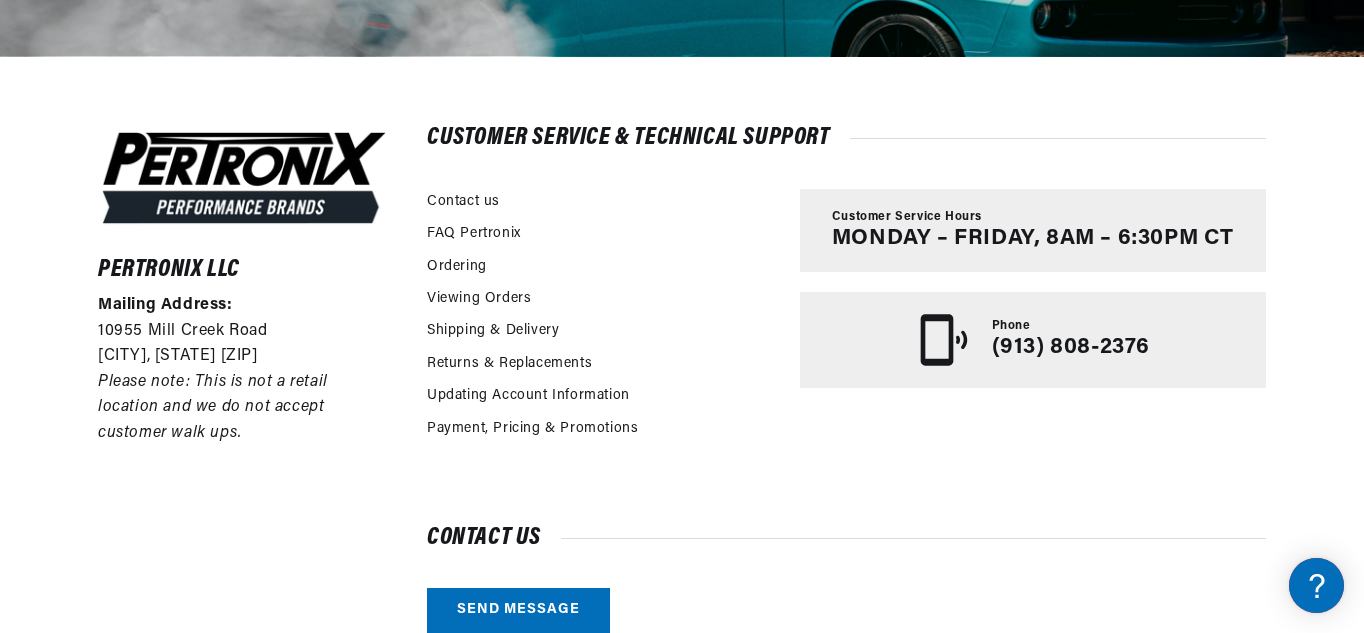 scroll, scrollTop: 551, scrollLeft: 0, axis: vertical 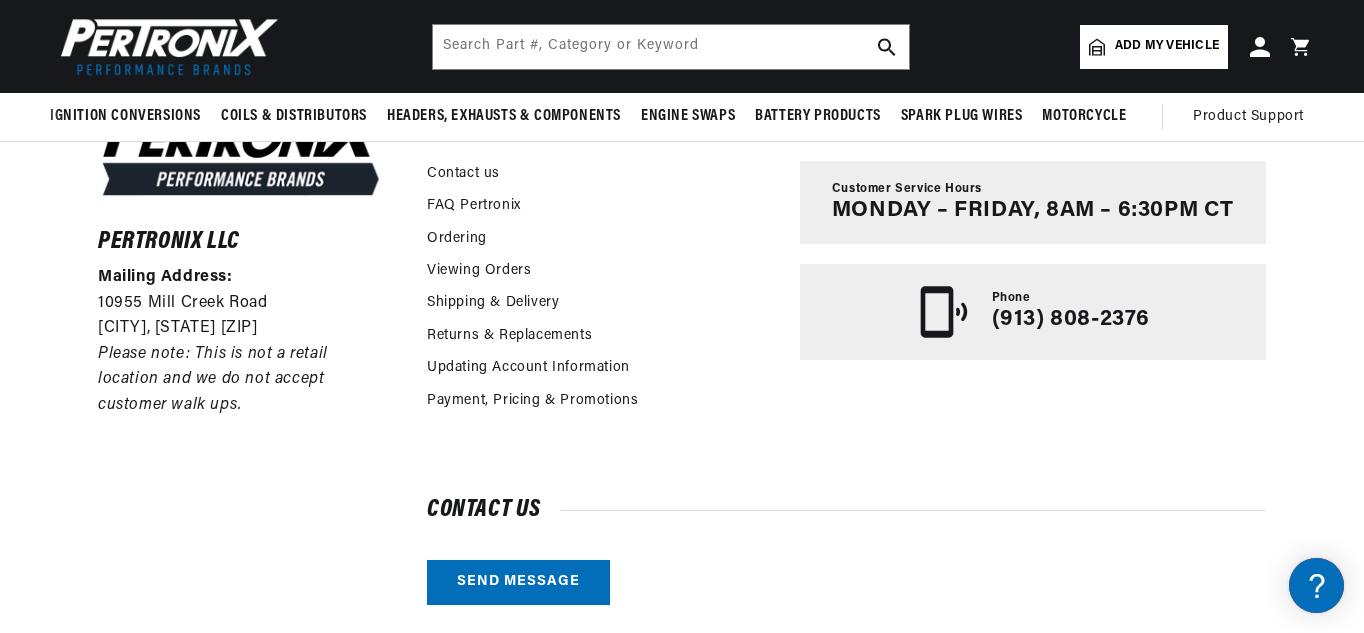click on "Pertronix LLC
Mailing Address: 10955 Mill Creek Road Lenexa, KS 66219 Please note: This is not a retail location and we do not accept customer walk ups.
Customer Service & Technical Support
Contact us
FAQ Pertronix
Ordering
Viewing Orders" at bounding box center (682, 352) 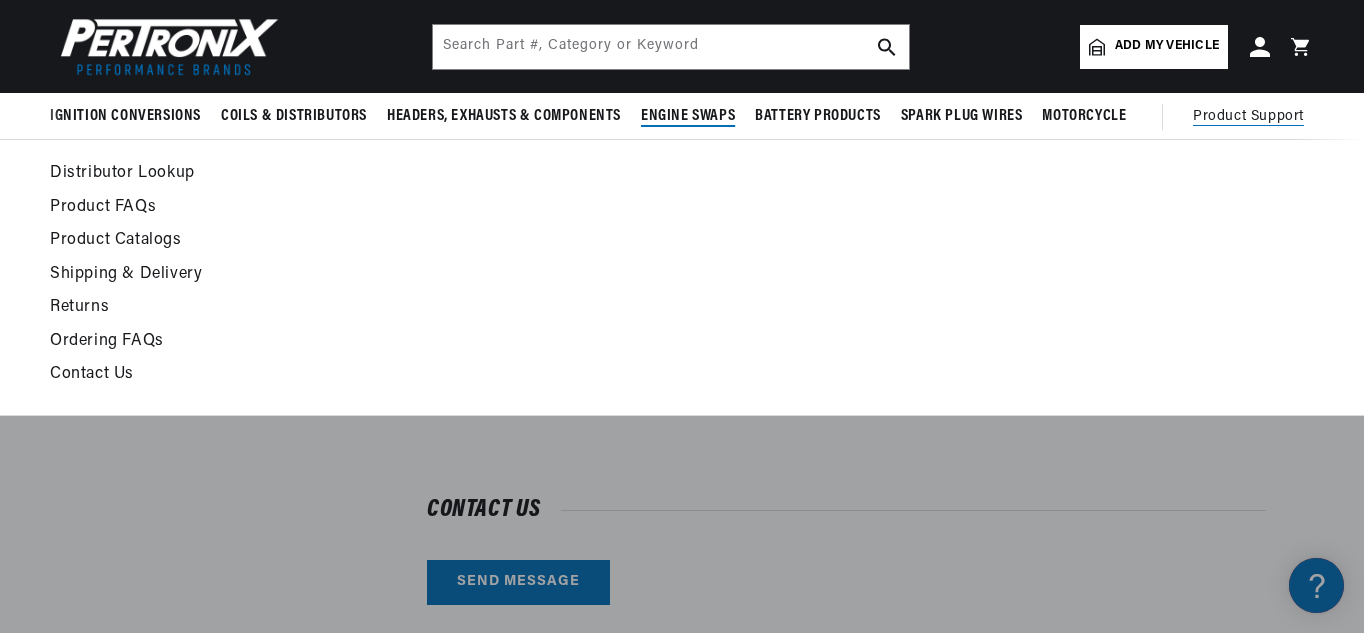 scroll, scrollTop: 0, scrollLeft: 0, axis: both 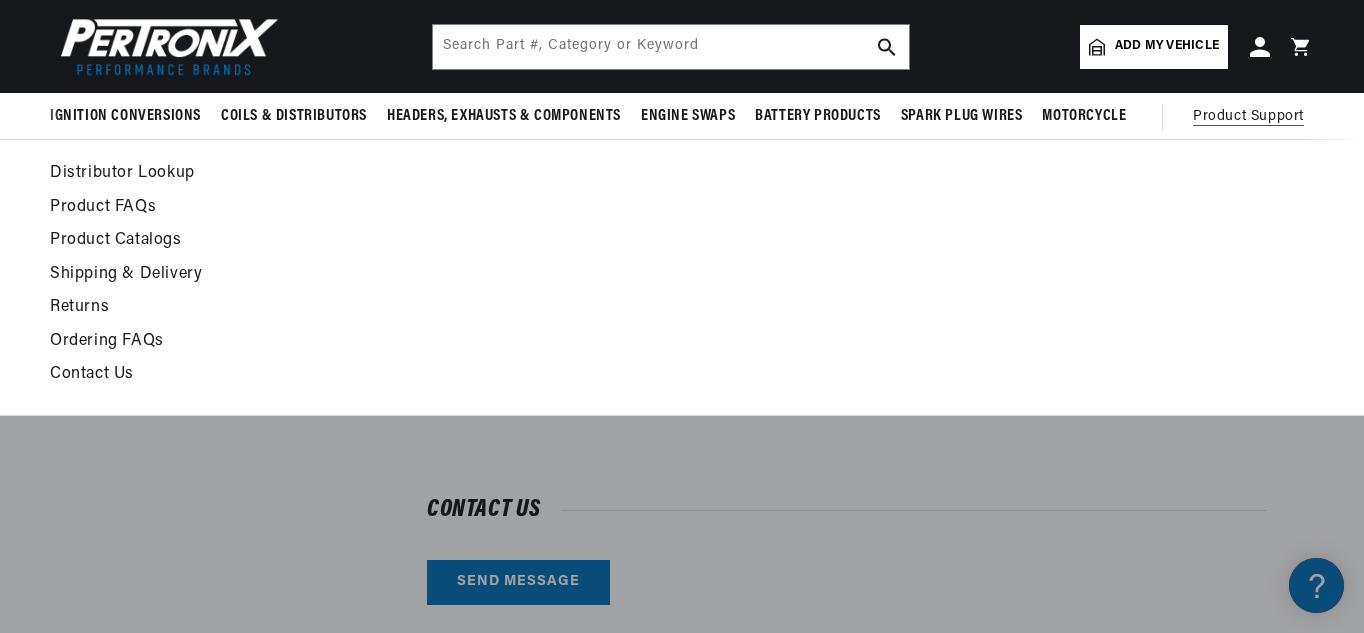 click on "Contact Us" at bounding box center [510, 375] 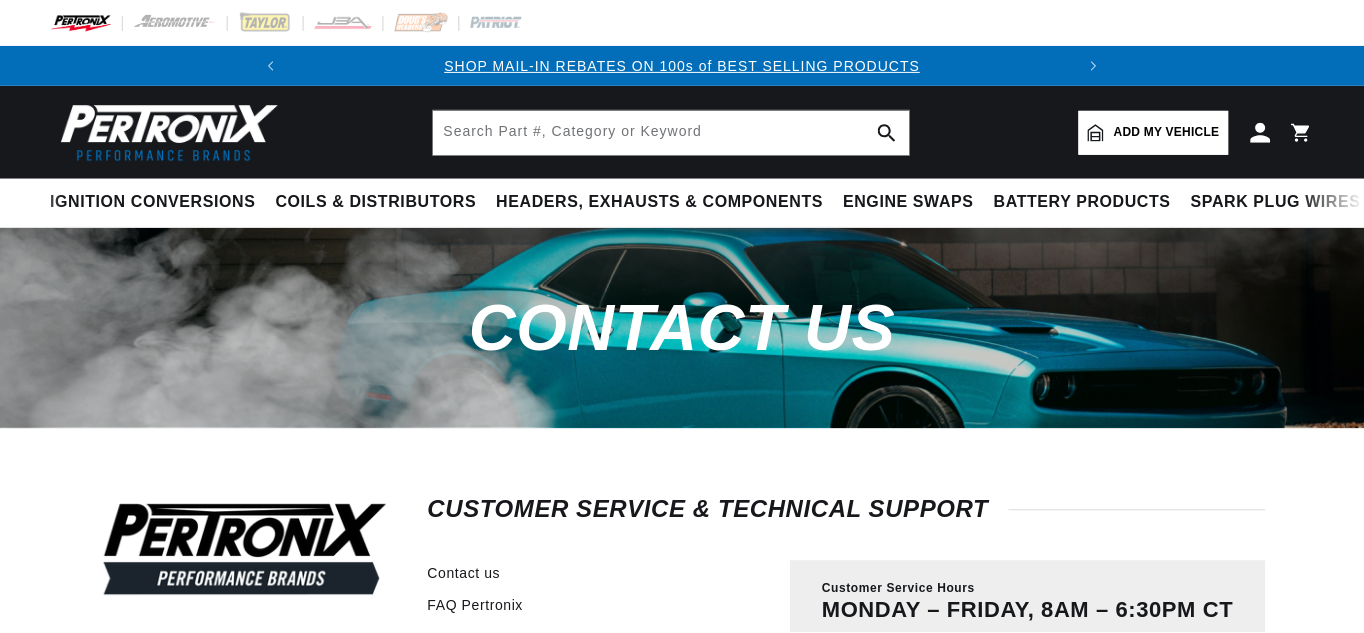scroll, scrollTop: 0, scrollLeft: 0, axis: both 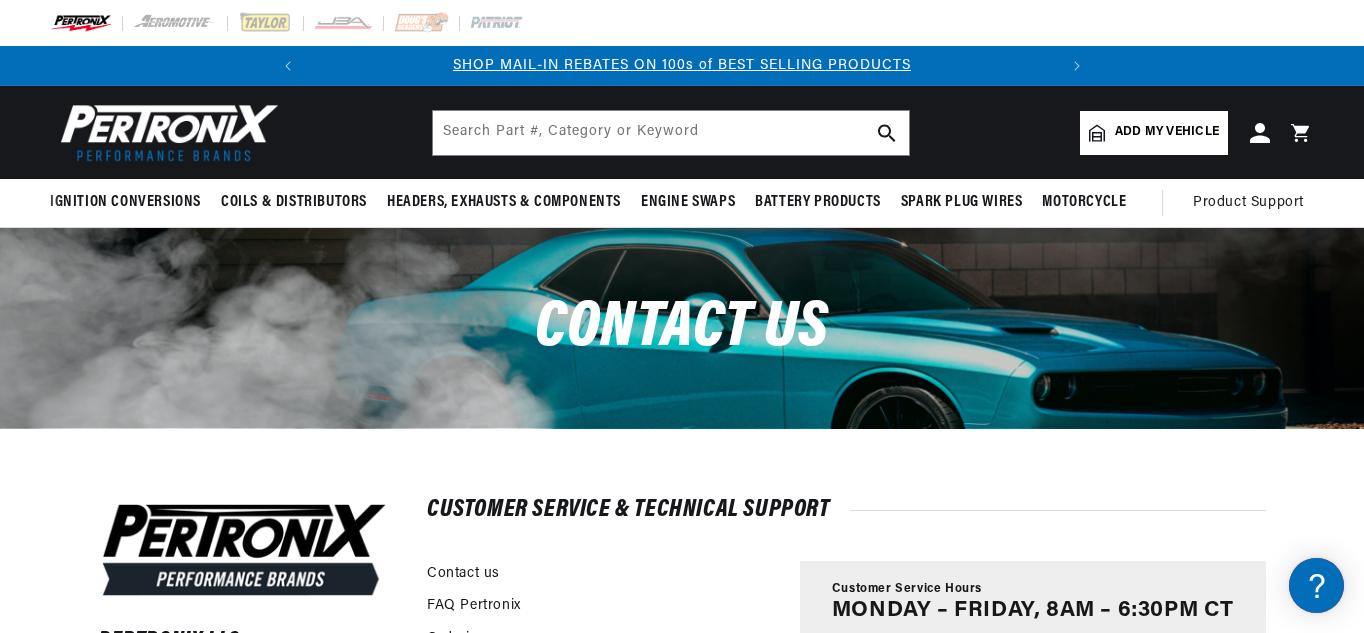 click on "Customer Service & Technical Support" at bounding box center (846, 510) 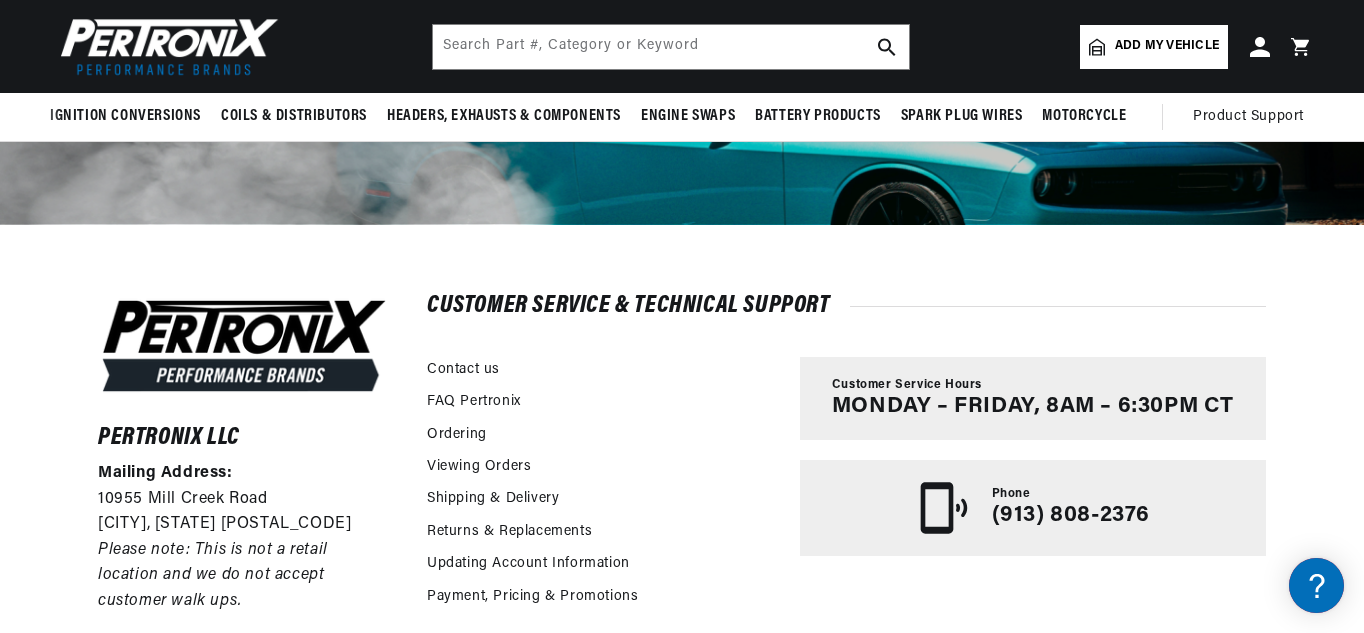 scroll, scrollTop: 0, scrollLeft: 0, axis: both 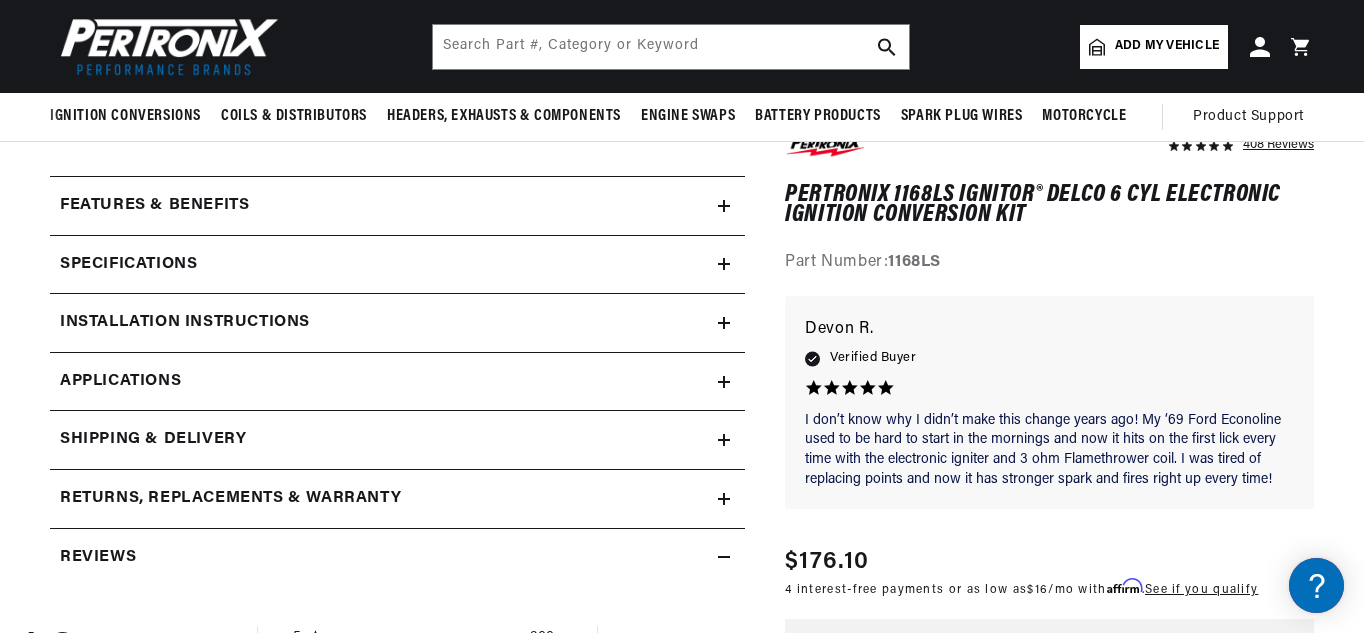 click on "Installation instructions" at bounding box center (384, 206) 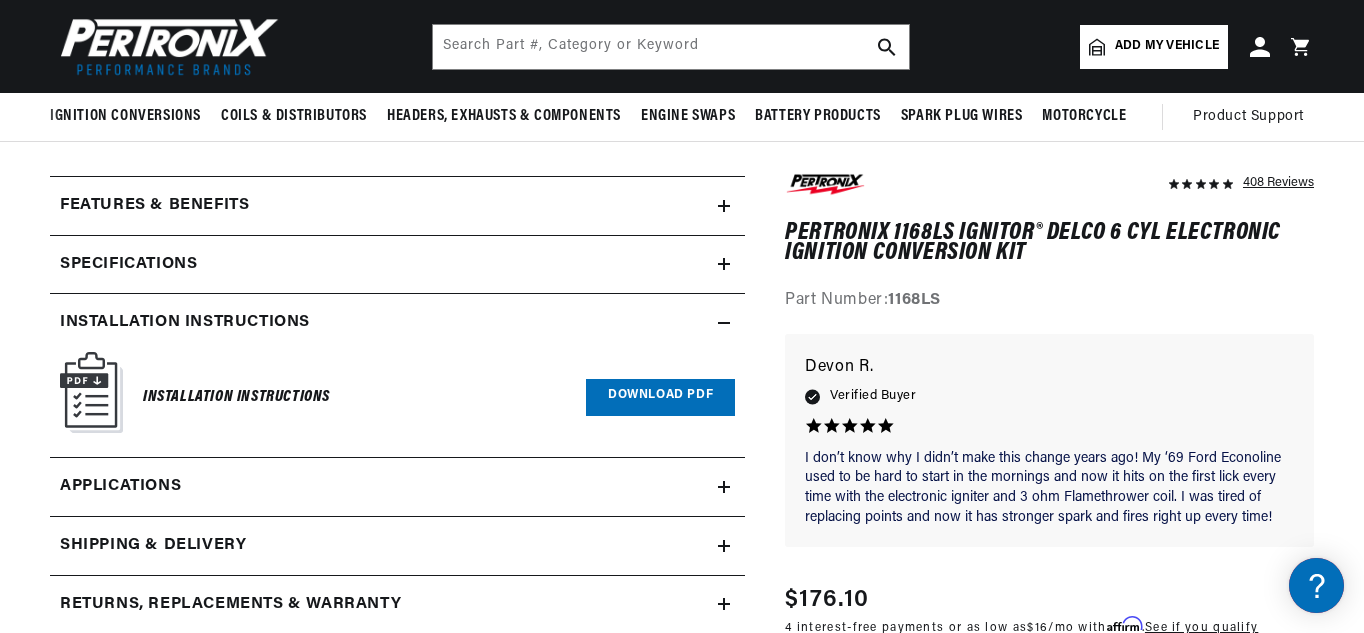 click on "Installation instructions" at bounding box center (384, 206) 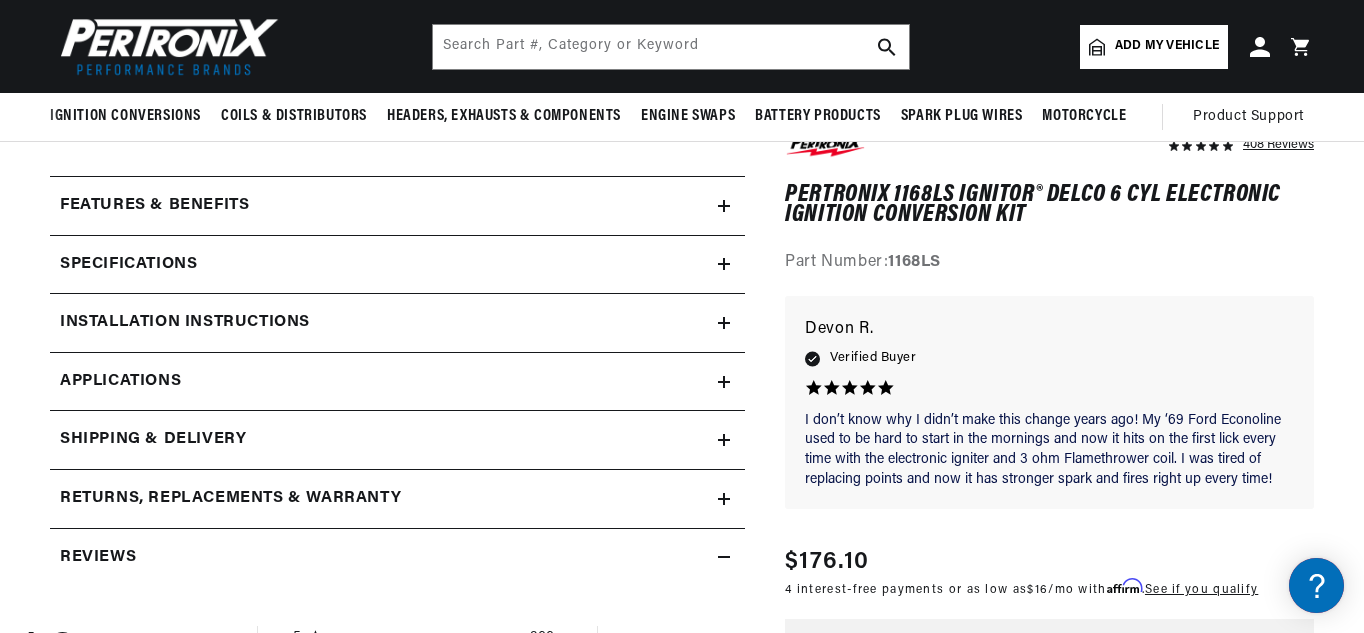 click on "I don’t know why I   I don’t know why I didn’t make this change years ago! My ‘69 Ford Econoline used to be hard to start in the mornings and now it hits on the first lick every time with the electronic igniter and 3 ohm Flamethrower coil. I was tired of replacing points and now it has stronger spark and fires right up every time!   Devon R.   5.0 star rating
Verified Buyer
MORE REVIEWS" at bounding box center (1049, 402) 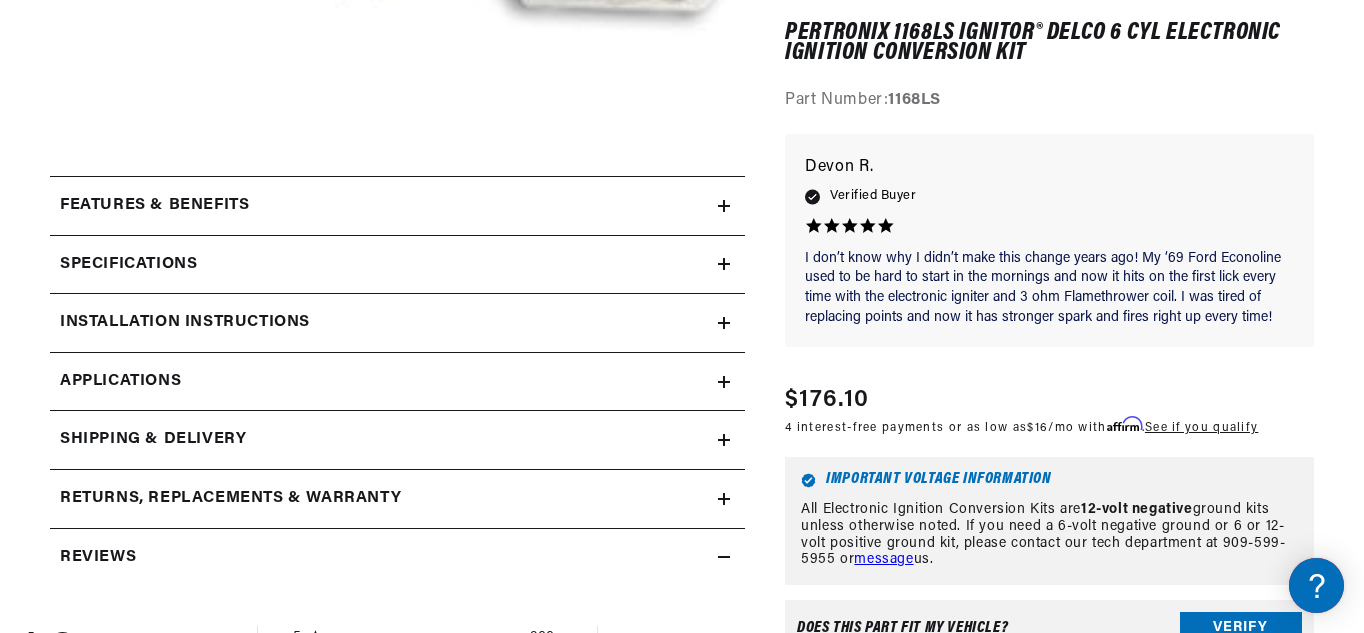 scroll, scrollTop: 800, scrollLeft: 0, axis: vertical 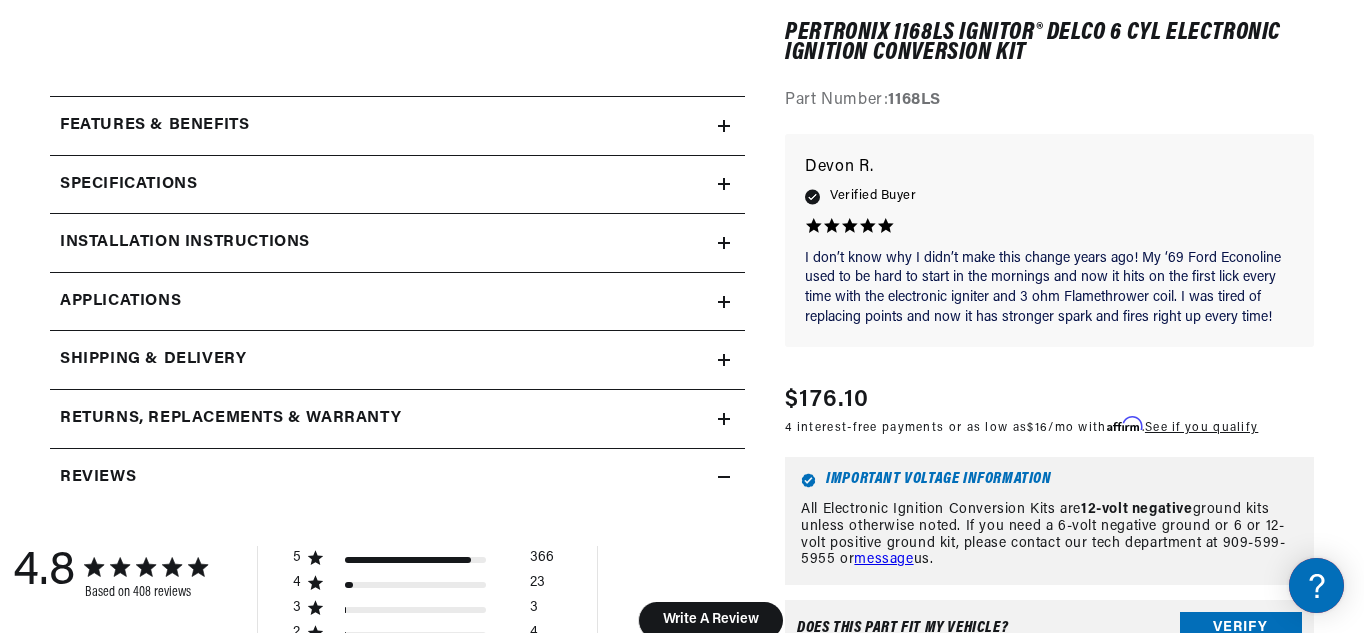 click on "Applications" at bounding box center (397, 302) 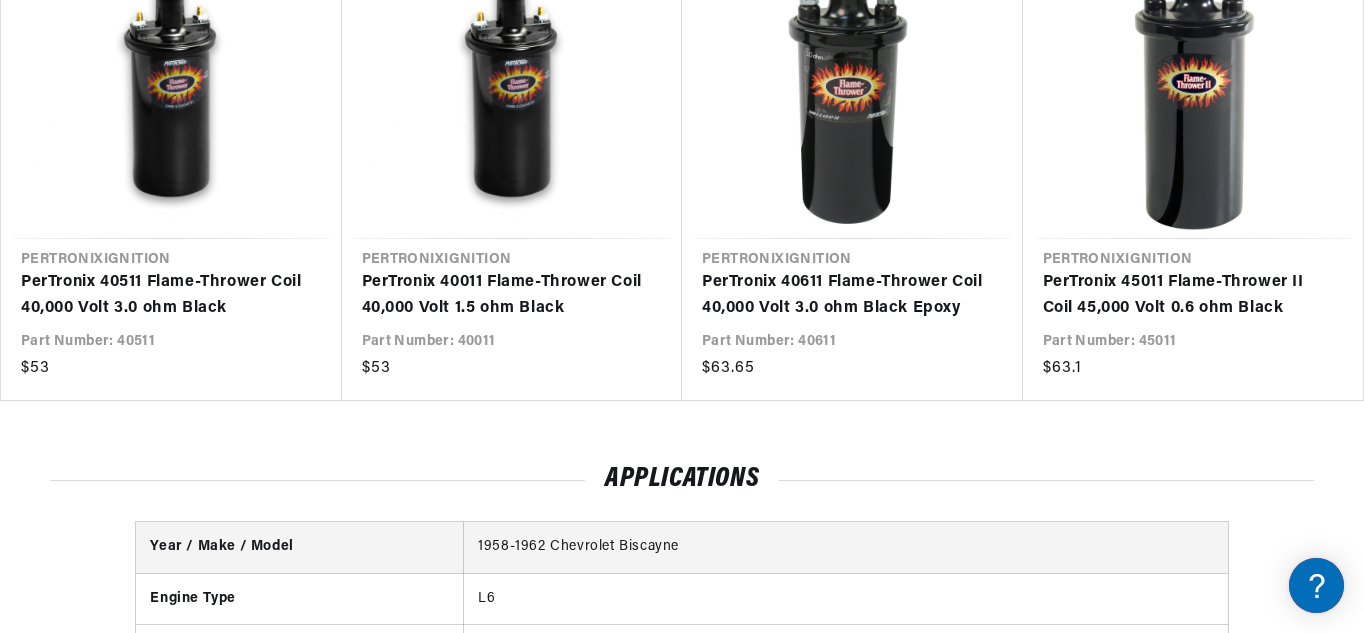 scroll, scrollTop: 4185, scrollLeft: 0, axis: vertical 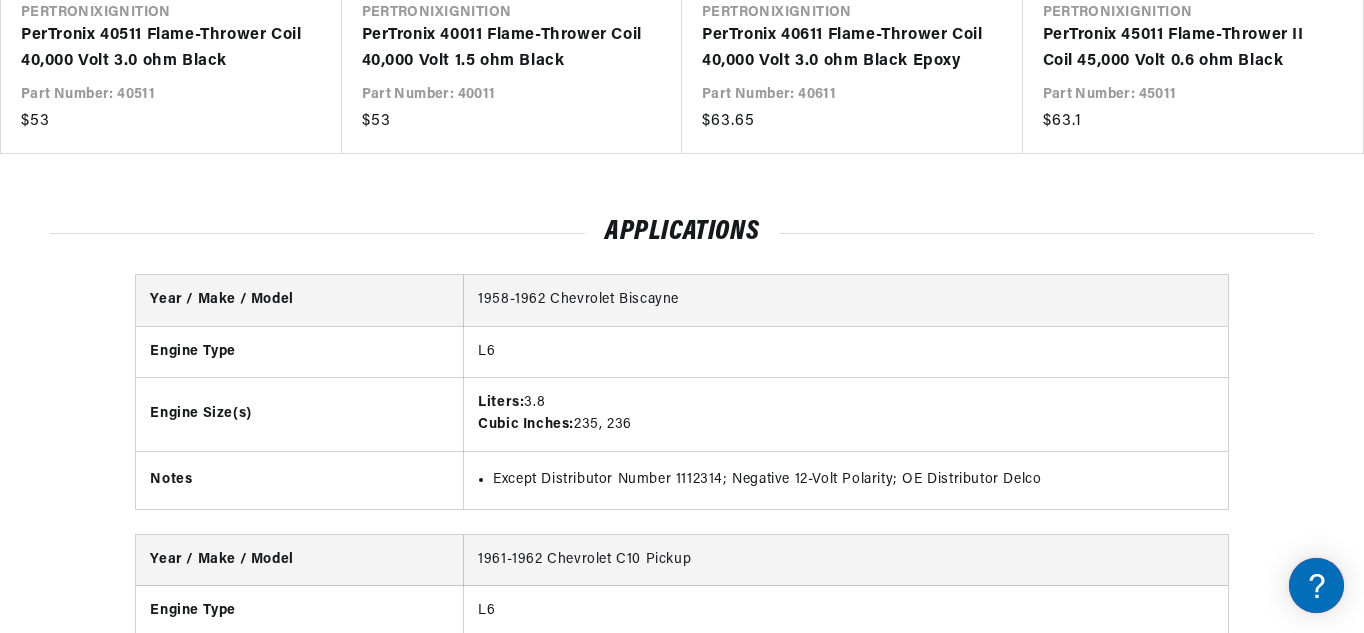 click on "L6" at bounding box center [846, 351] 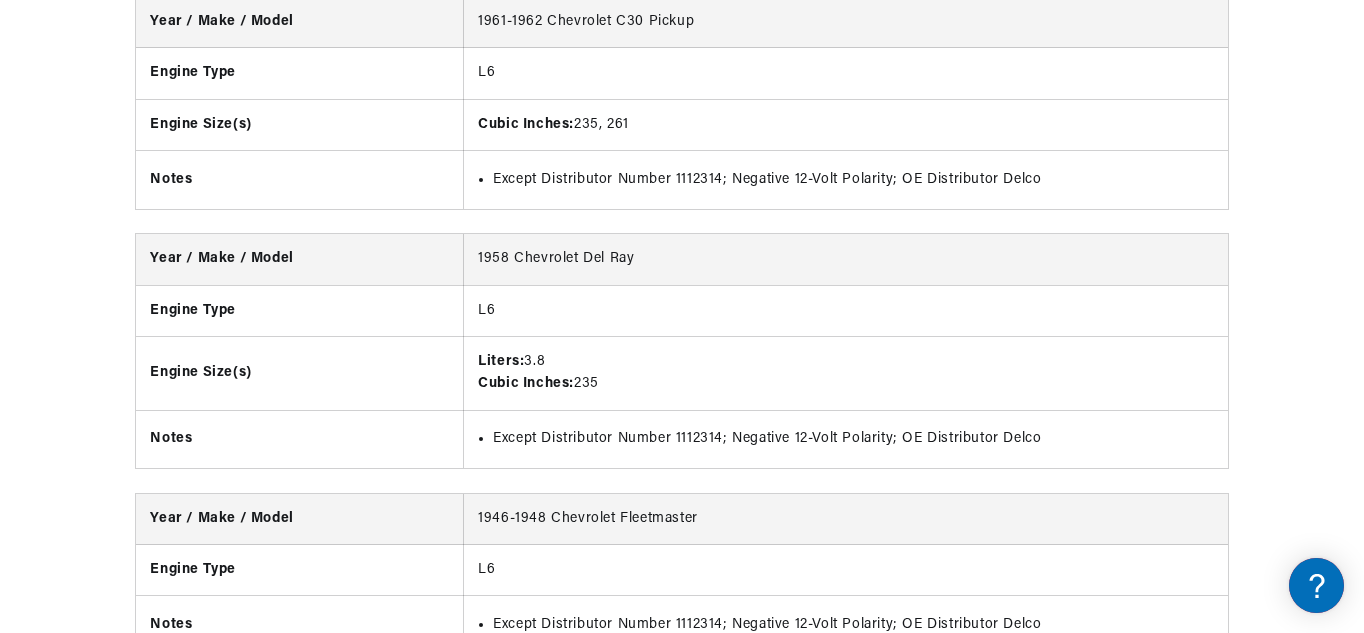 scroll, scrollTop: 5225, scrollLeft: 0, axis: vertical 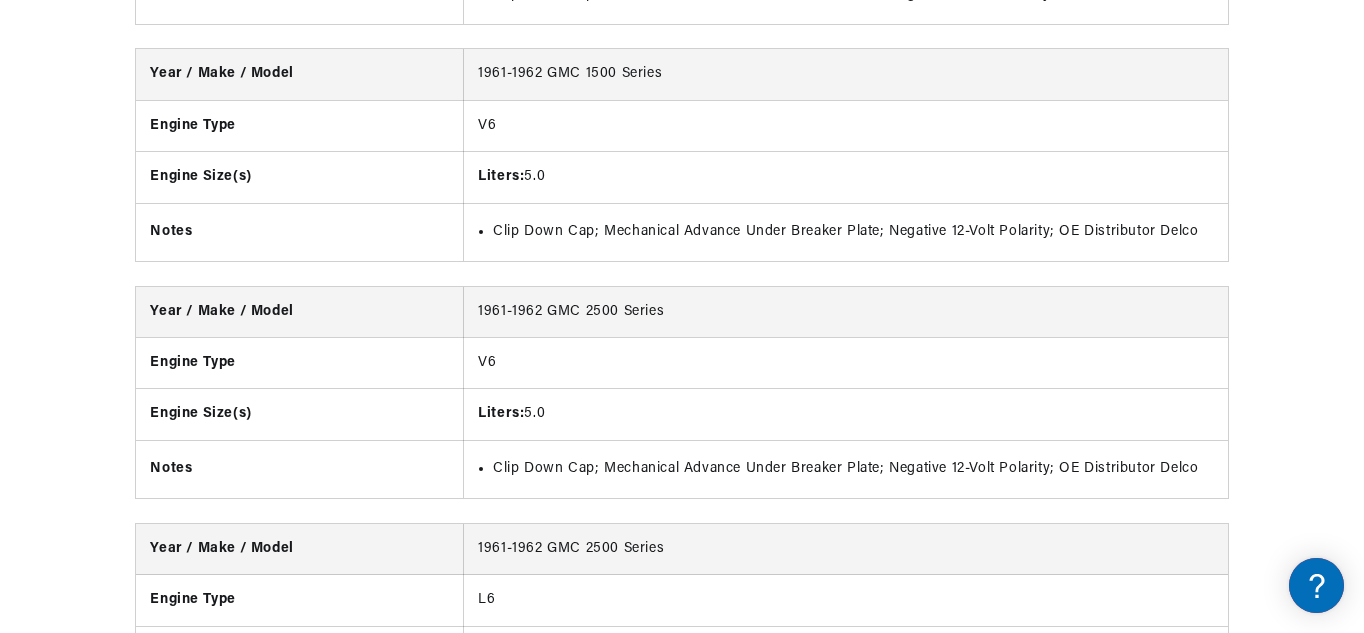 drag, startPoint x: 1012, startPoint y: 260, endPoint x: 886, endPoint y: 268, distance: 126.253716 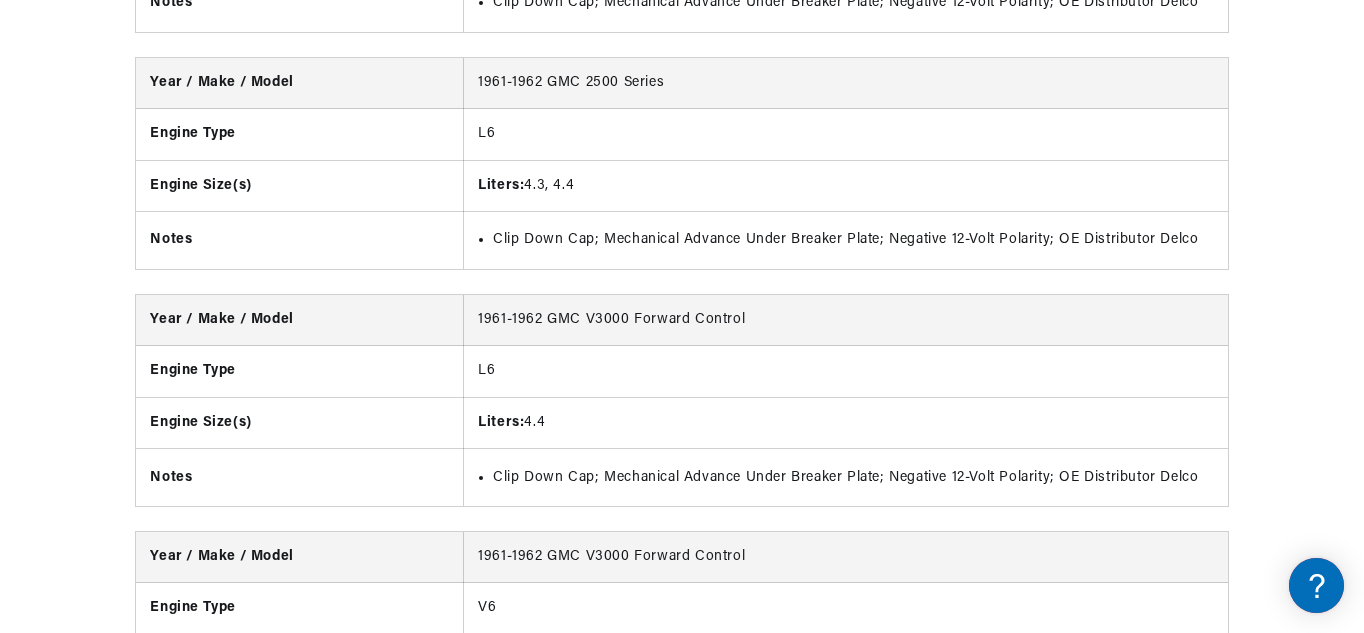 scroll, scrollTop: 10697, scrollLeft: 0, axis: vertical 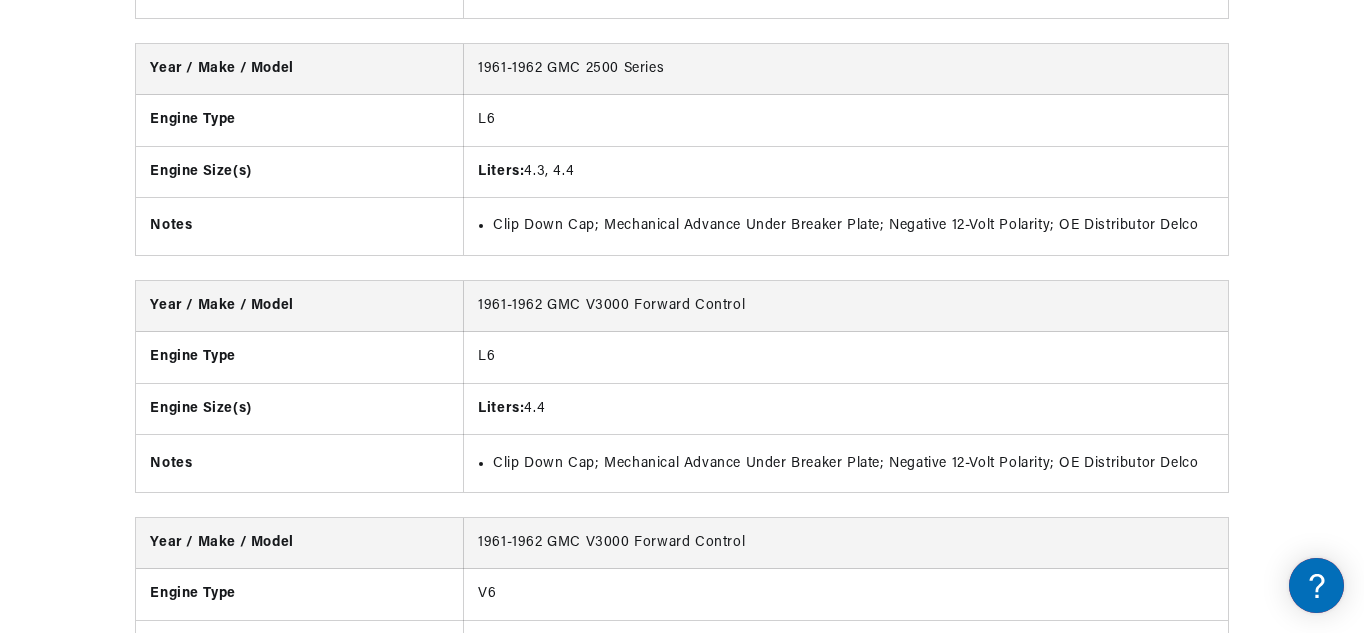 click on "Year / Make / Model
1958-1962
Chevrolet Biscayne
Engine Type
L6
Engine Size(s)
Liters:  3.8
Cubic Inches:  235, 236
Notes
Except Distributor Number 1112314;  Negative 12-Volt Polarity; OE Distributor Delco
Year / Make / Model
Notes" at bounding box center (682, 235) 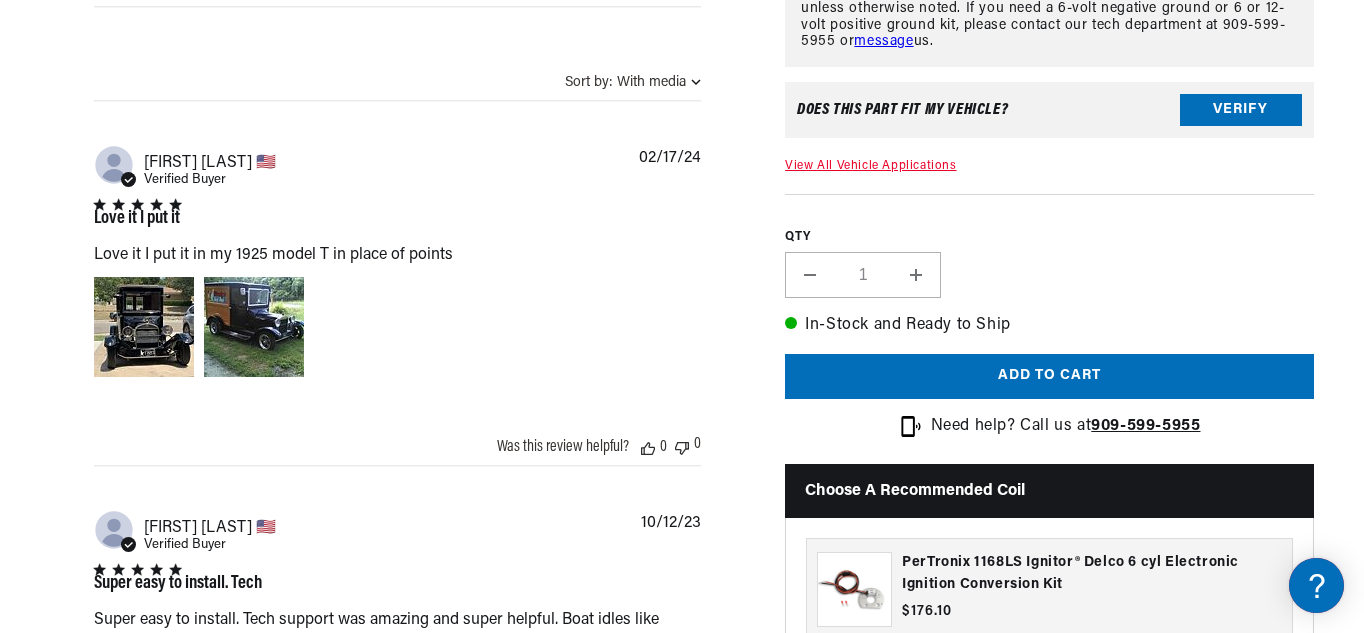 scroll, scrollTop: 840, scrollLeft: 0, axis: vertical 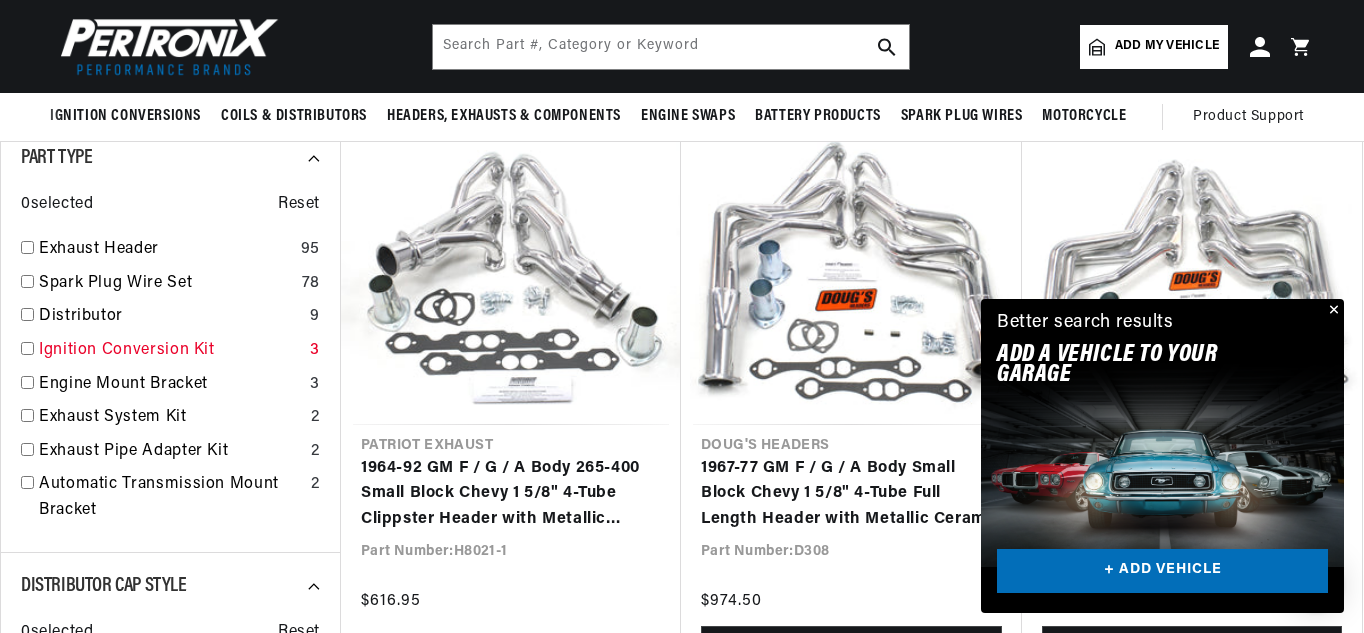 click at bounding box center (27, 348) 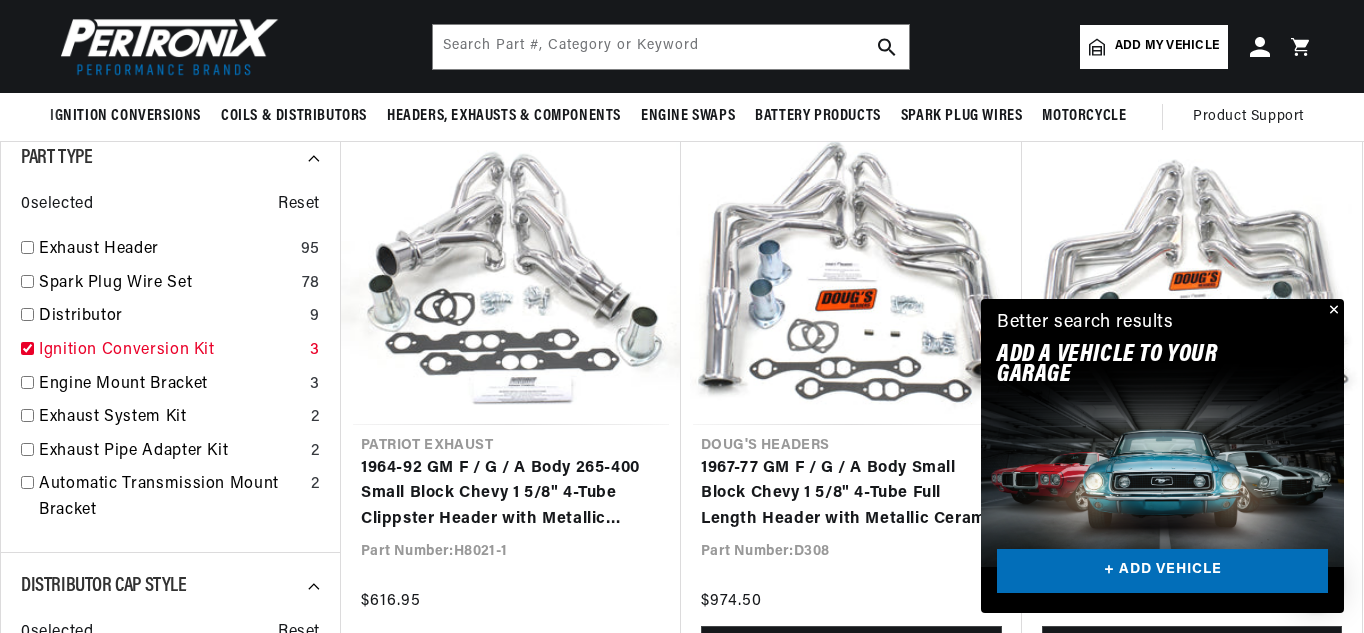 checkbox on "true" 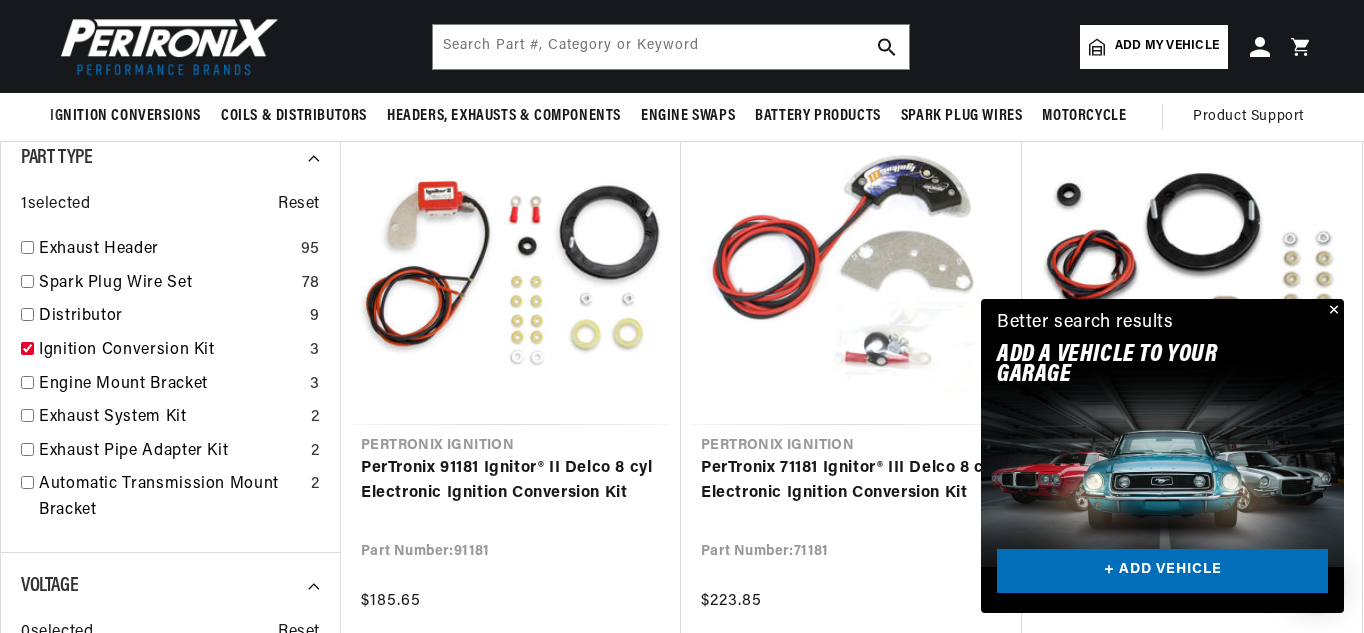 click at bounding box center [1332, 311] 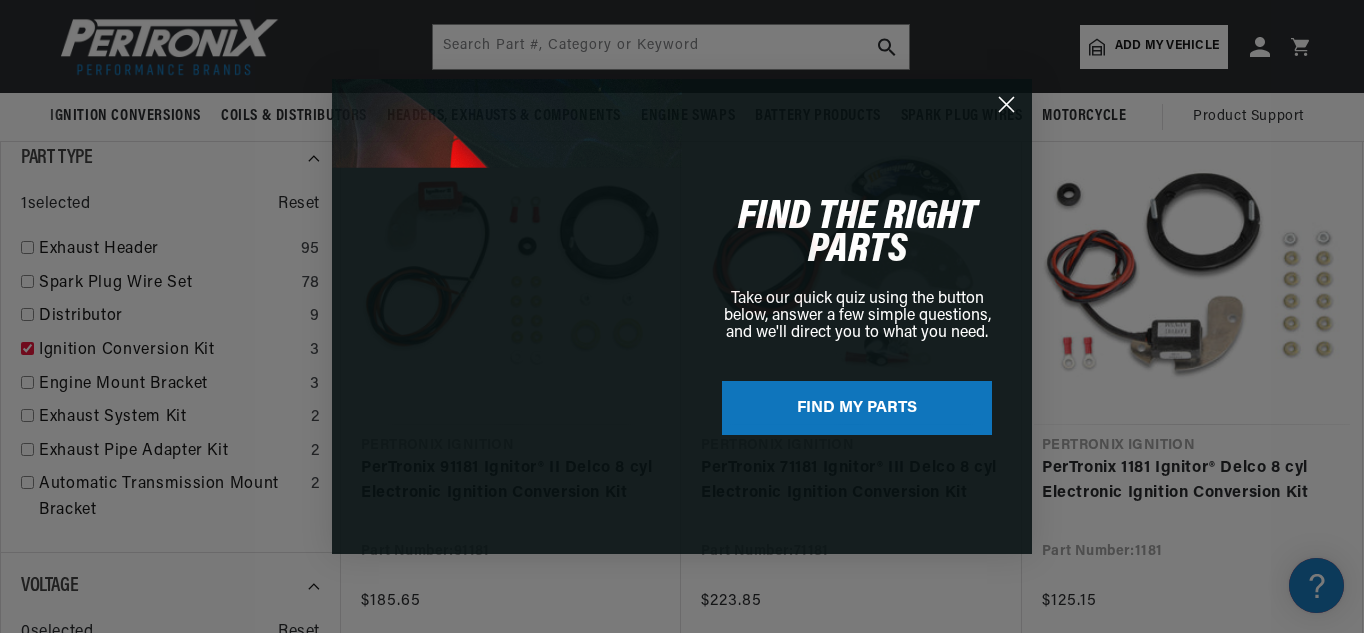 scroll, scrollTop: 0, scrollLeft: 0, axis: both 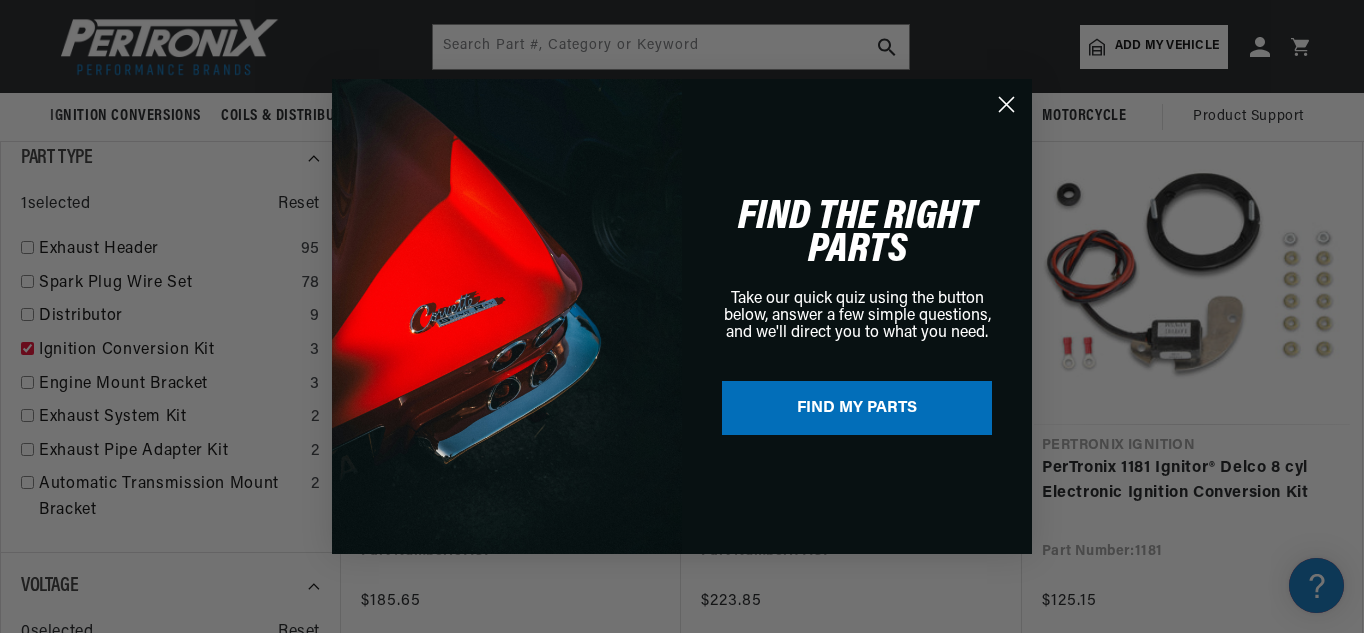 click 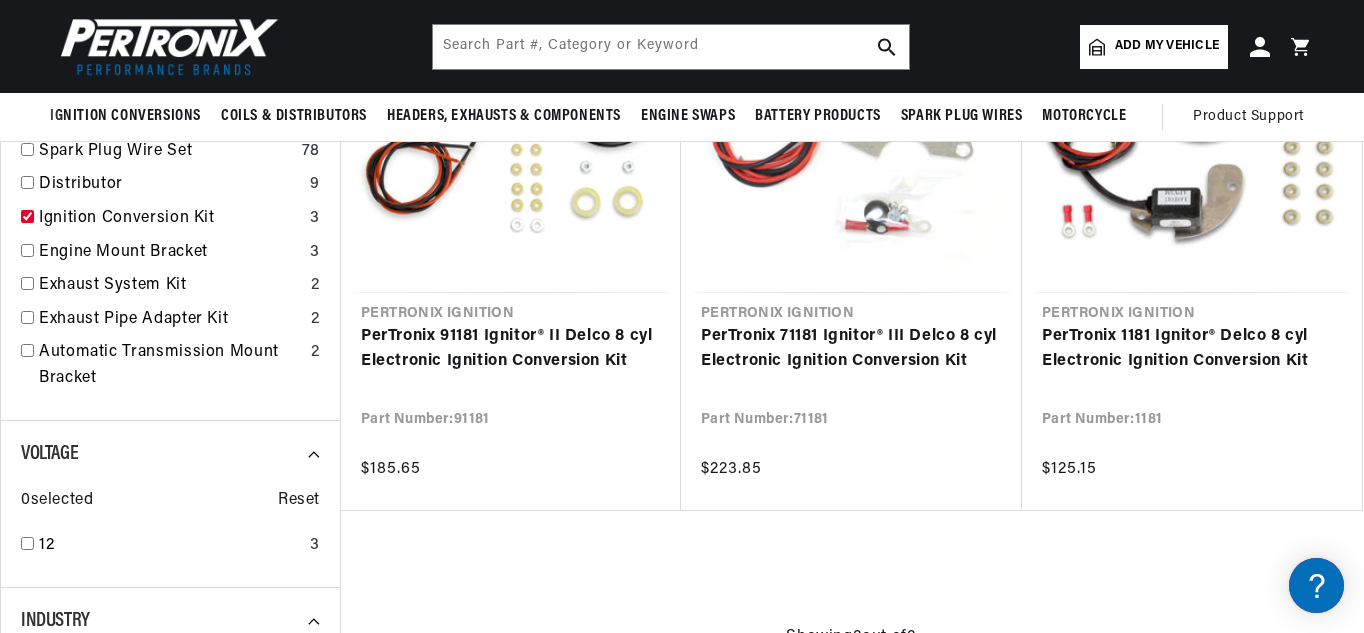 scroll, scrollTop: 600, scrollLeft: 0, axis: vertical 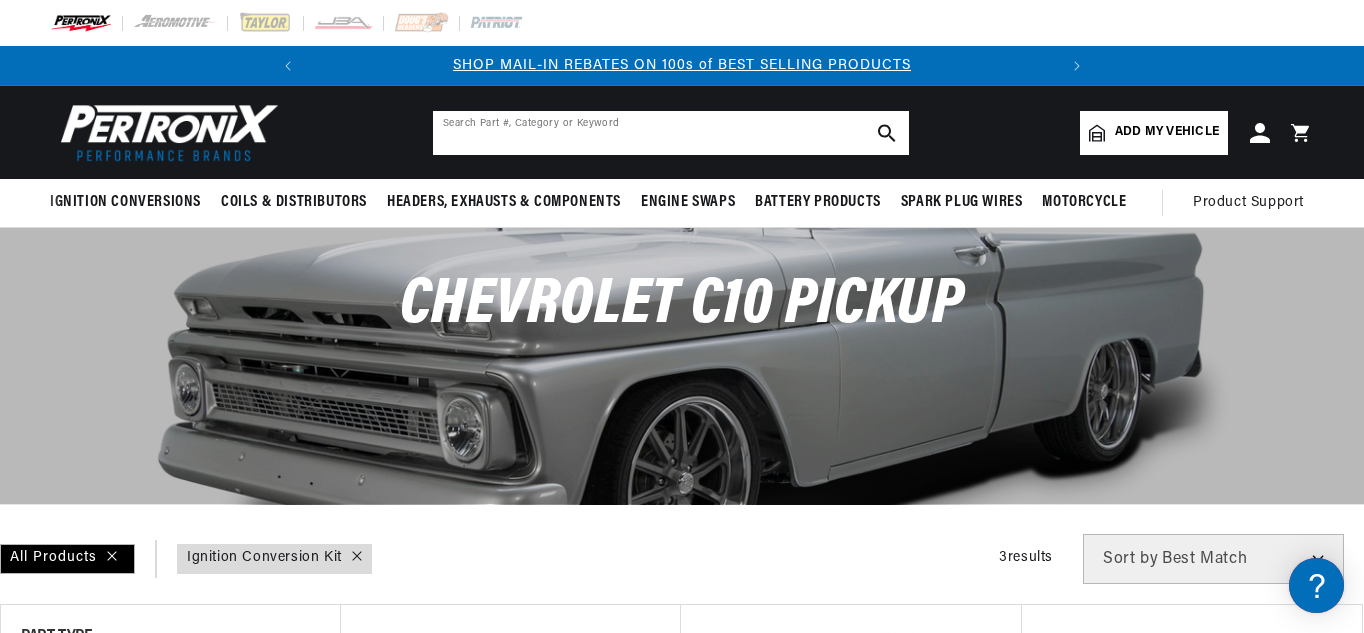 click at bounding box center (671, 133) 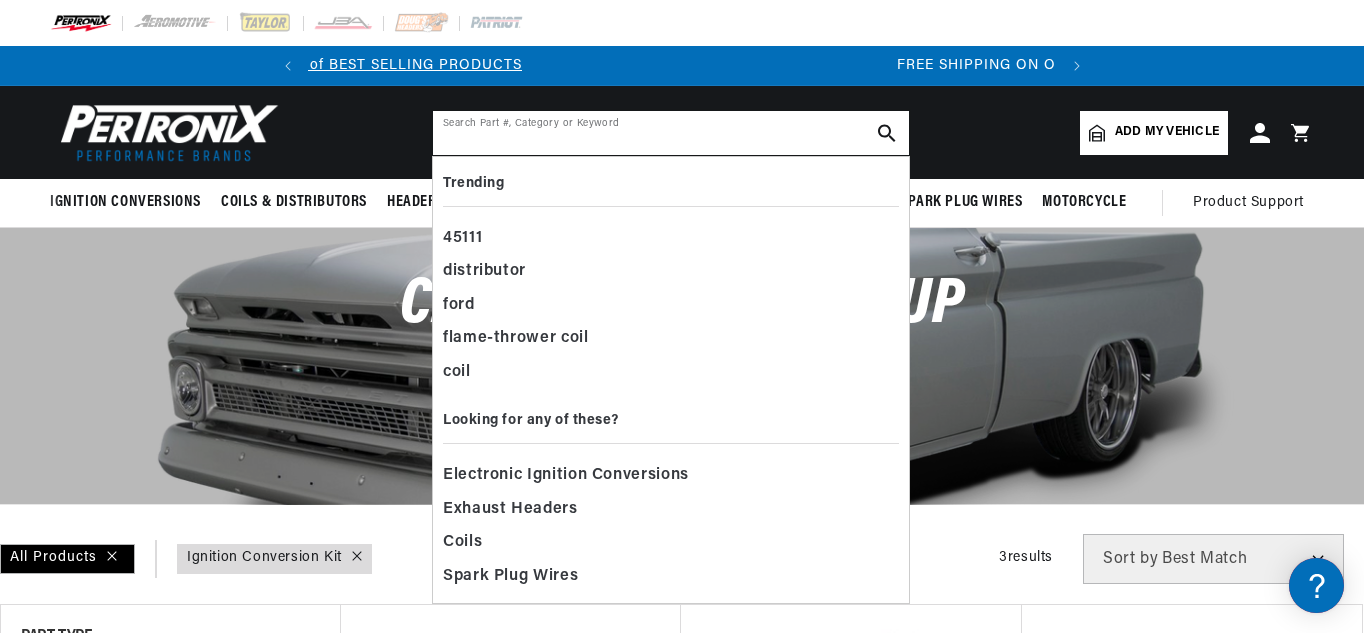 scroll 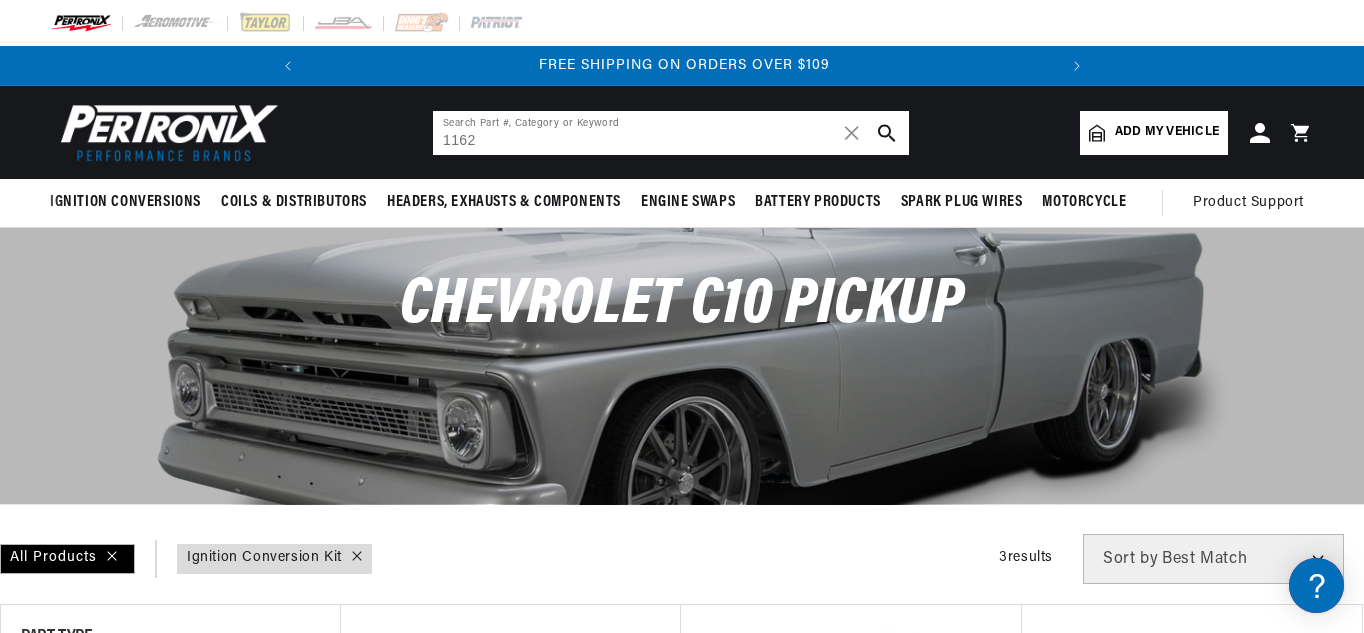 type on "1162" 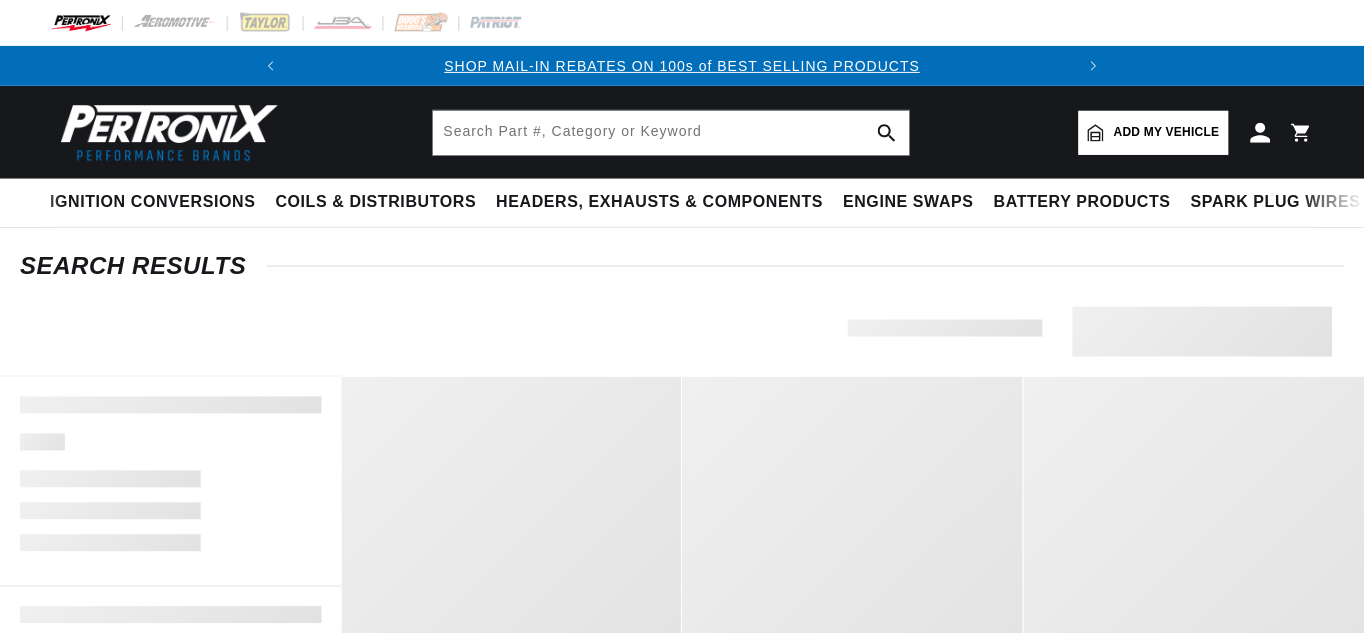 scroll, scrollTop: 0, scrollLeft: 0, axis: both 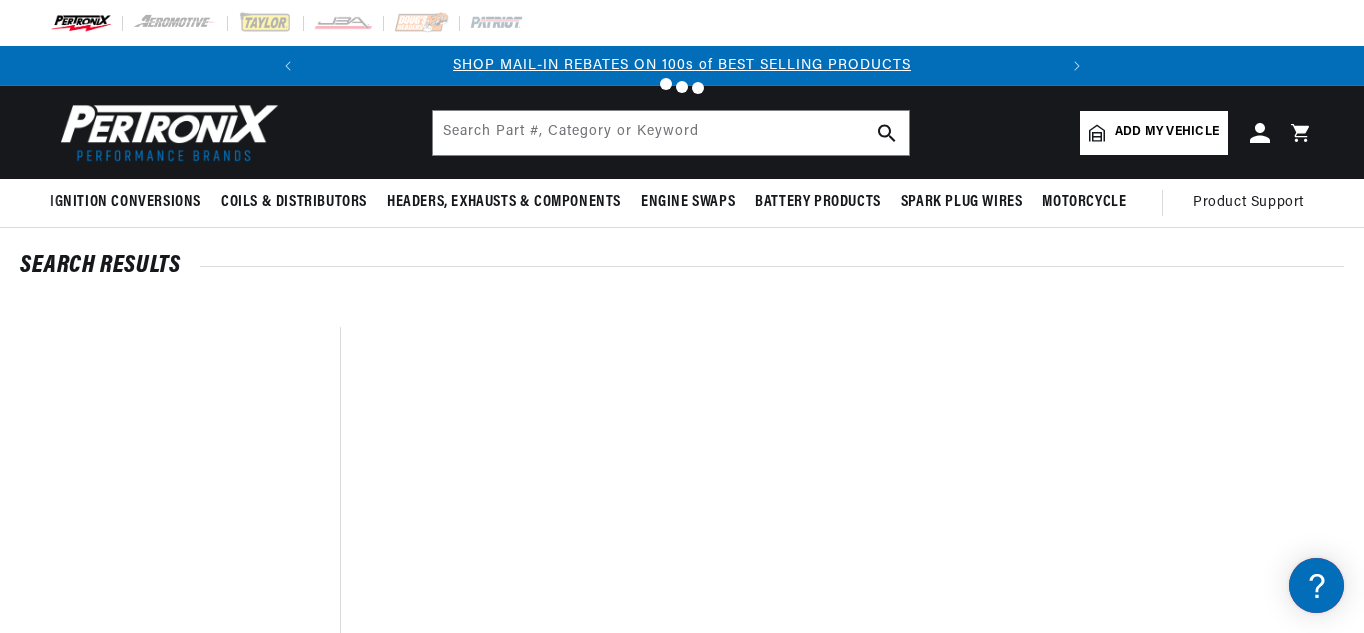 type on "1162" 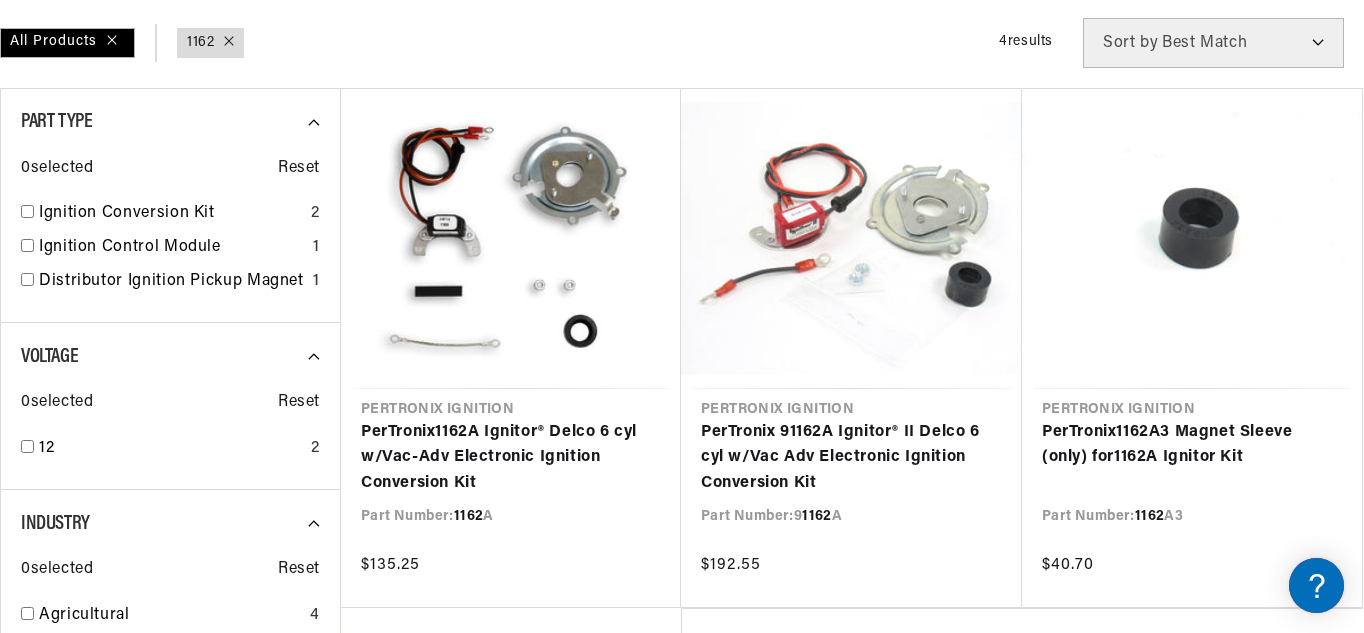 scroll, scrollTop: 360, scrollLeft: 0, axis: vertical 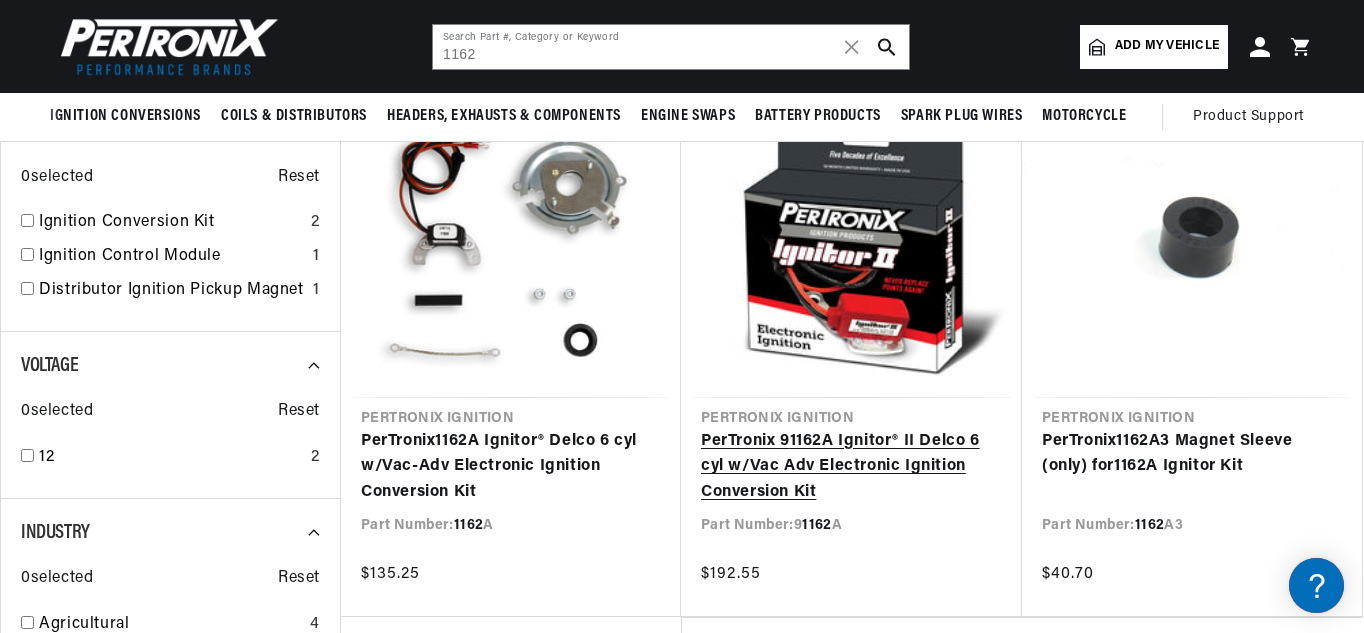 click on "PerTronix 9 1162 A Ignitor® II Delco 6 cyl w/Vac Adv Electronic Ignition Conversion Kit" at bounding box center (851, 467) 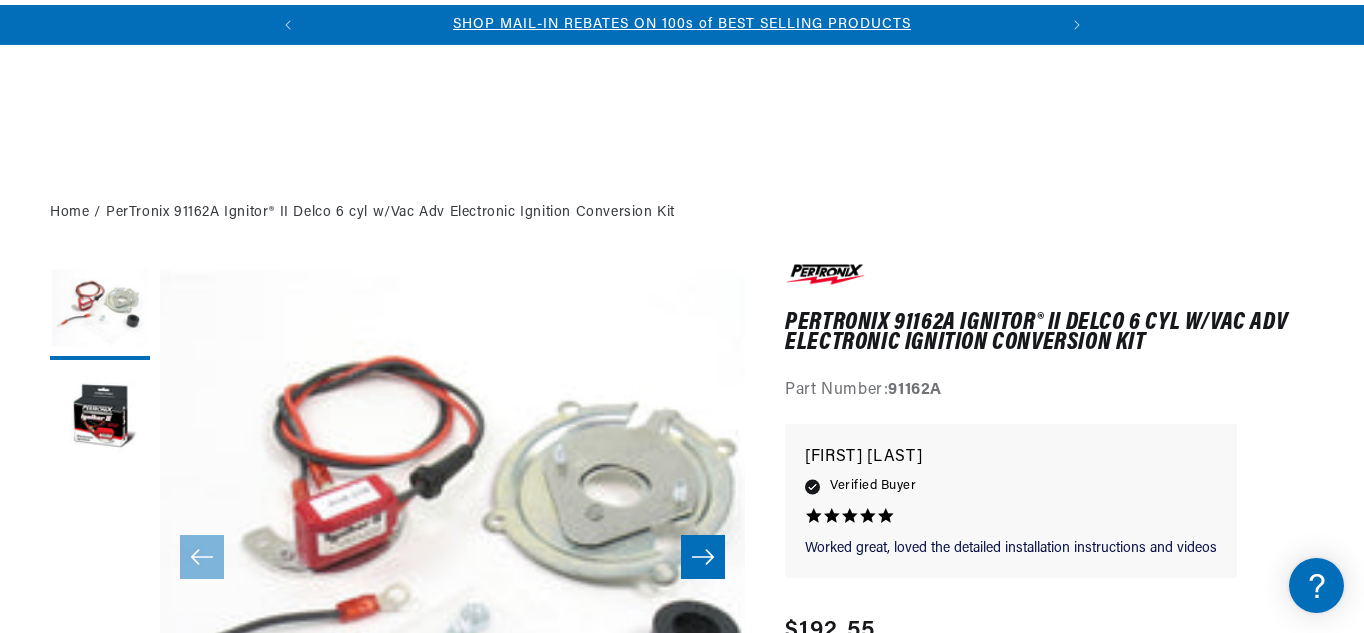 scroll, scrollTop: 400, scrollLeft: 0, axis: vertical 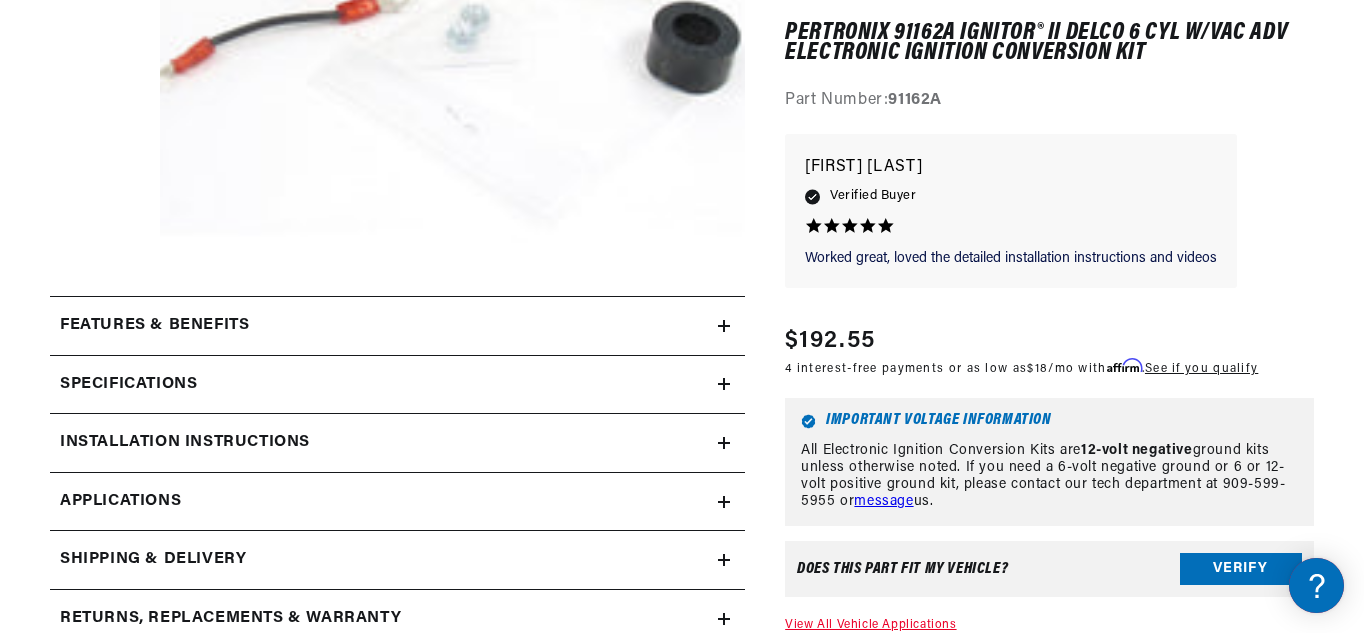 click on "92 Reviews" at bounding box center (682, 1167) 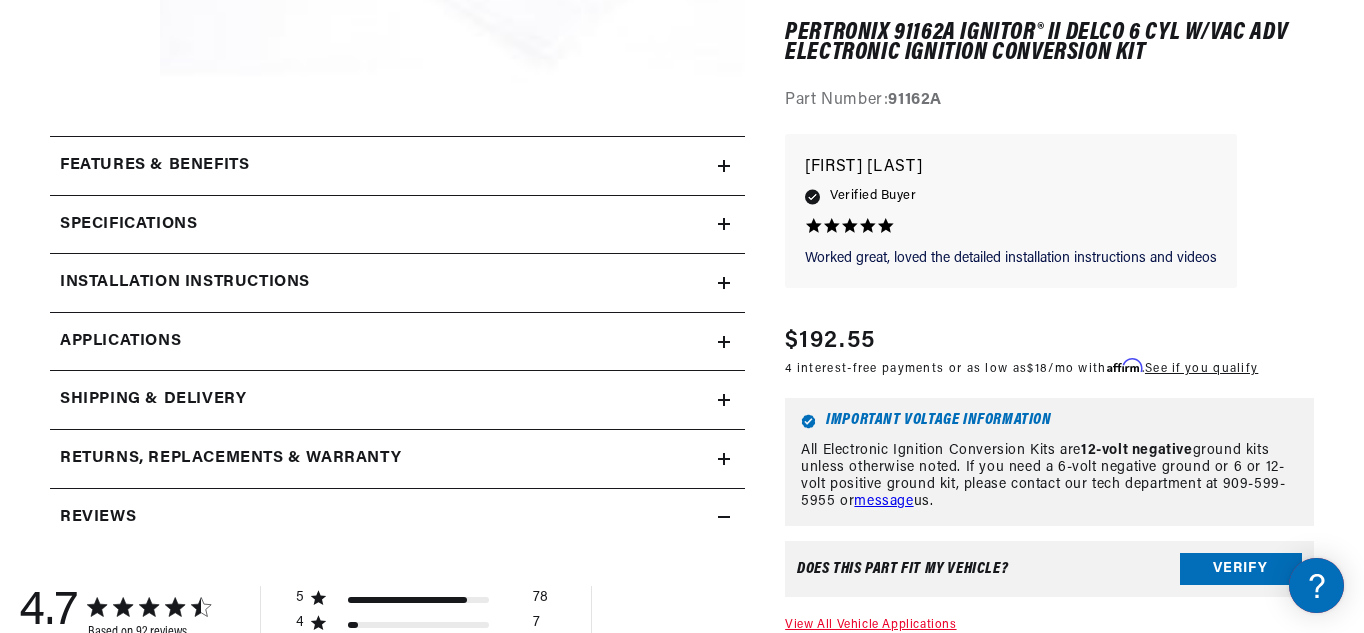 scroll, scrollTop: 840, scrollLeft: 0, axis: vertical 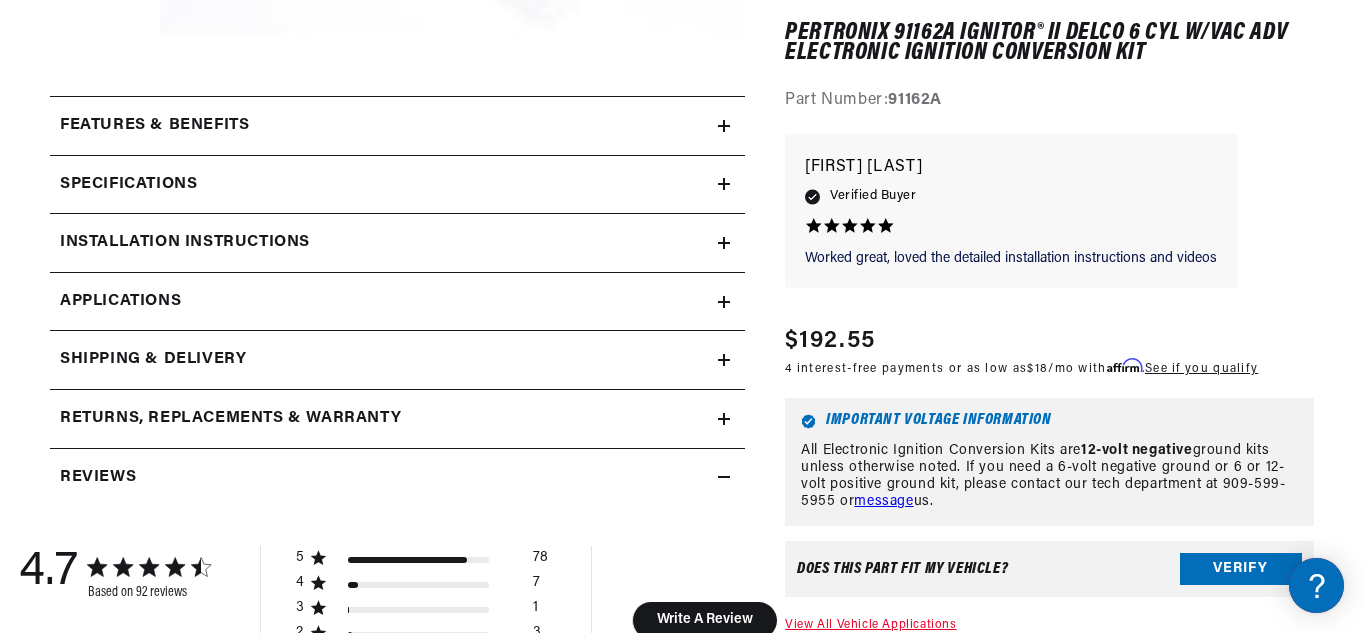 click on "Applications" at bounding box center [397, 302] 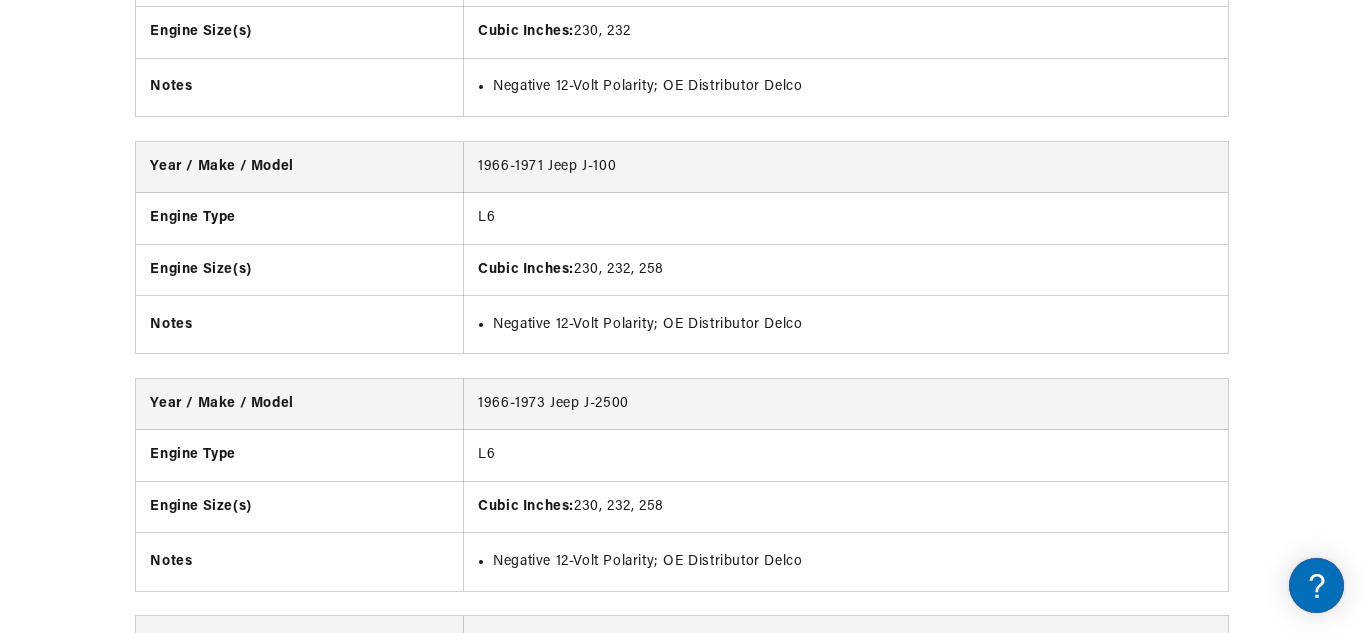 scroll, scrollTop: 5015, scrollLeft: 0, axis: vertical 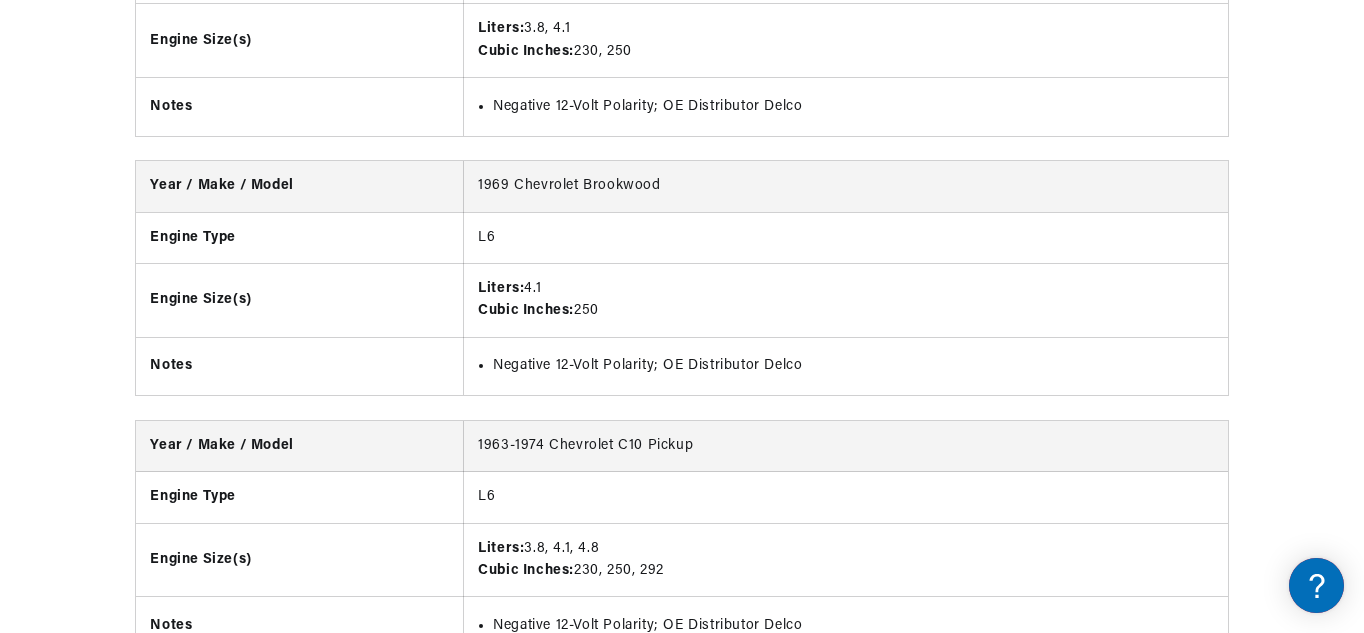 click on "Liters:  3.8, 4.1, 4.8
Cubic Inches:  230, 250, 292" at bounding box center (846, -4675) 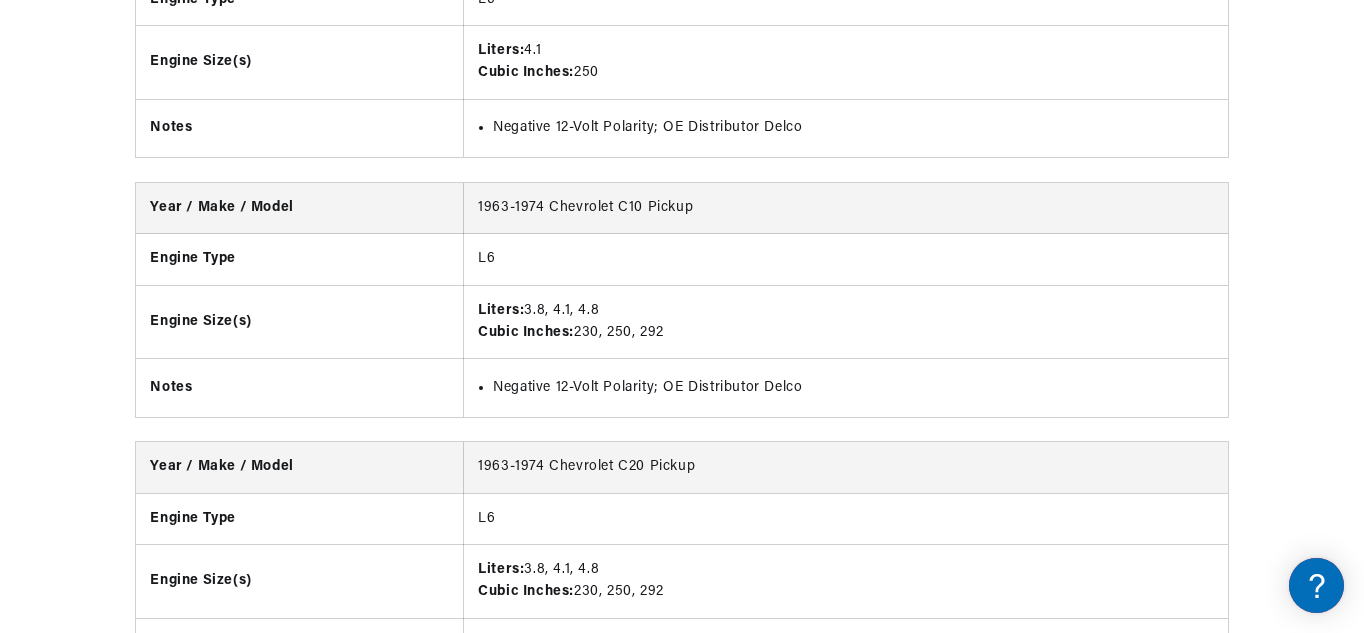 scroll, scrollTop: 9376, scrollLeft: 0, axis: vertical 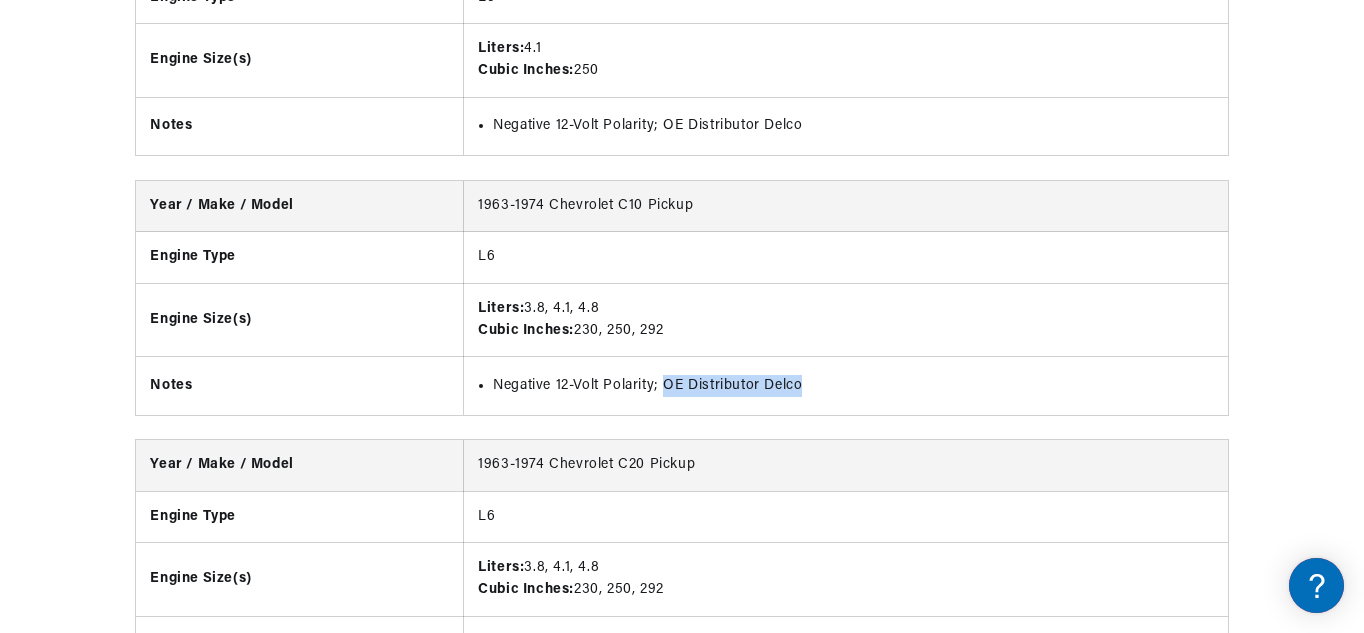 drag, startPoint x: 818, startPoint y: 385, endPoint x: 667, endPoint y: 385, distance: 151 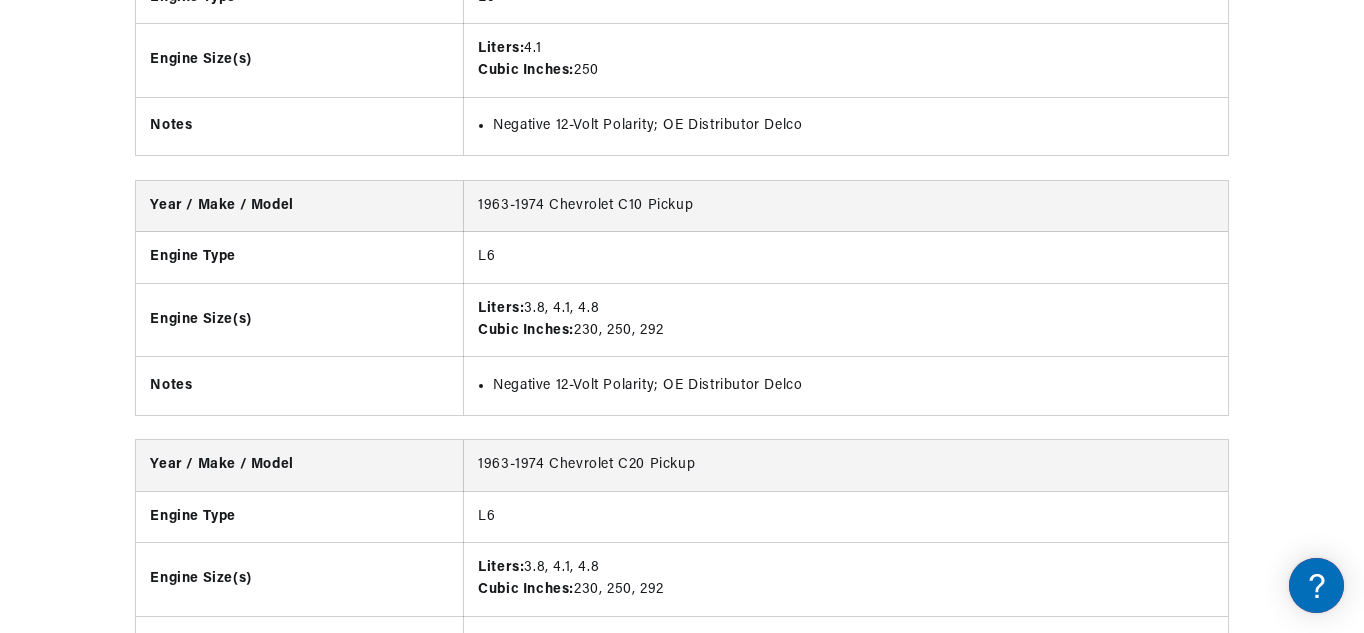 click on "Liters:  3.8, 4.1, 4.8
Cubic Inches:  230, 250, 292" at bounding box center [846, -4915] 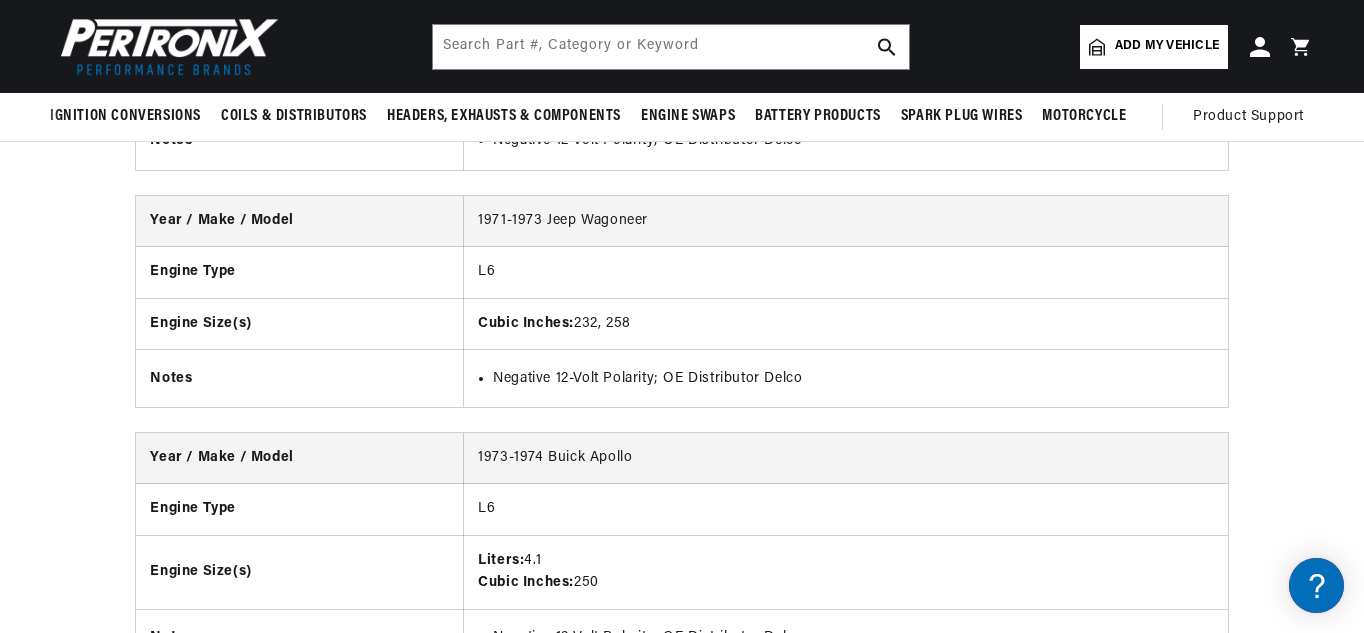 scroll, scrollTop: 7714, scrollLeft: 0, axis: vertical 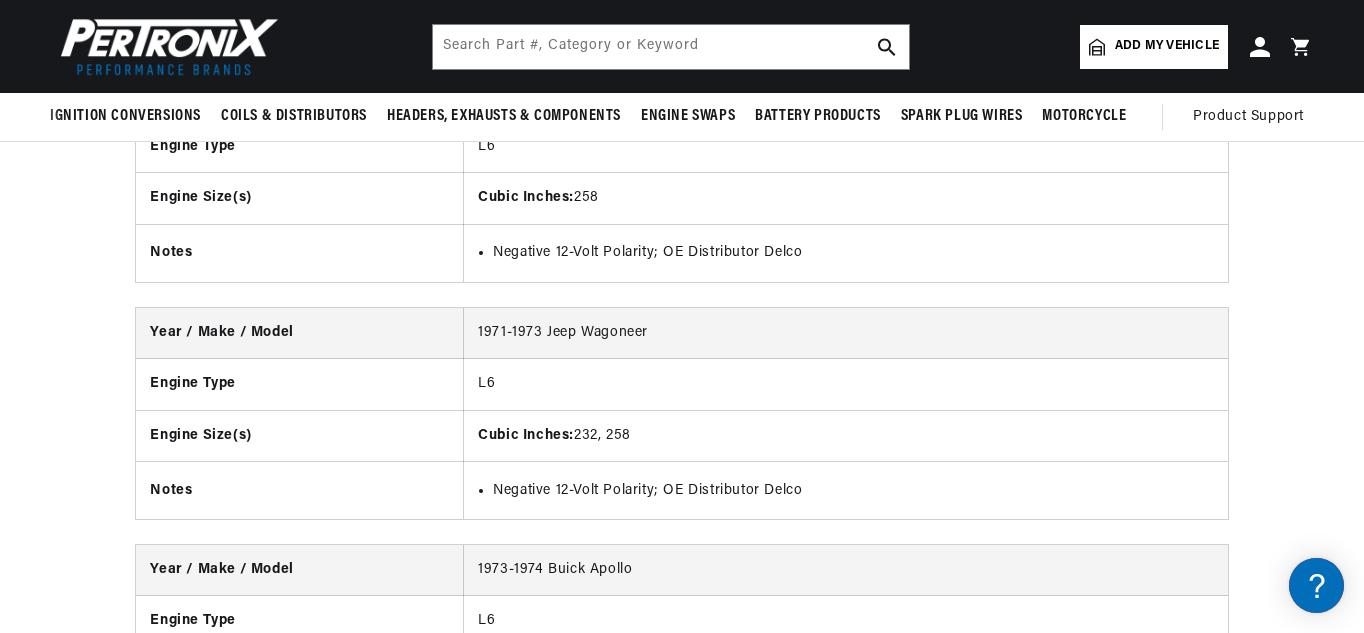 click on "Year / Make / Model
1968-1979
Checker Marathon
Engine Type
L6
Notes
Negative 12-Volt Polarity; OE Distributor Delco
Year / Make / Model
1972-1974
Jeep DJ5
Engine Type
Notes" at bounding box center [682, 12471] 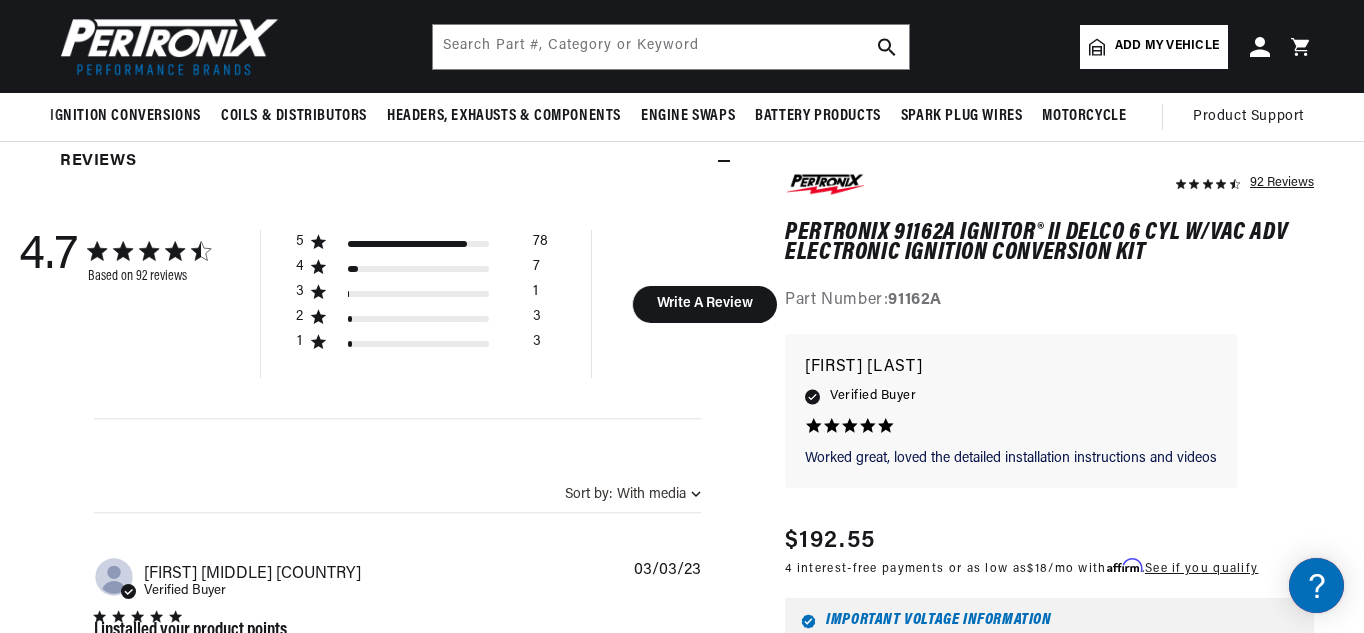 scroll, scrollTop: 956, scrollLeft: 0, axis: vertical 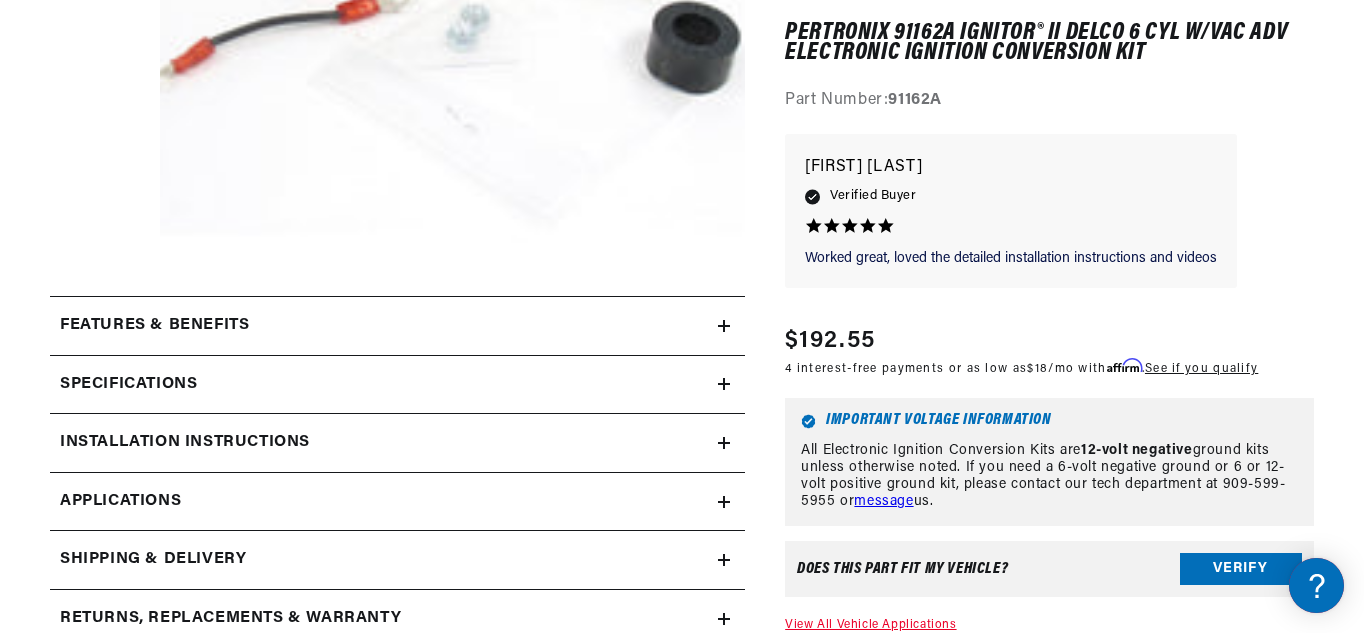 click on "Worked great, loved the detailed   Worked great, loved the detailed installation instructions and videos   River J.   5.0 star rating
Verified Buyer
MORE REVIEWS" at bounding box center (1049, 221) 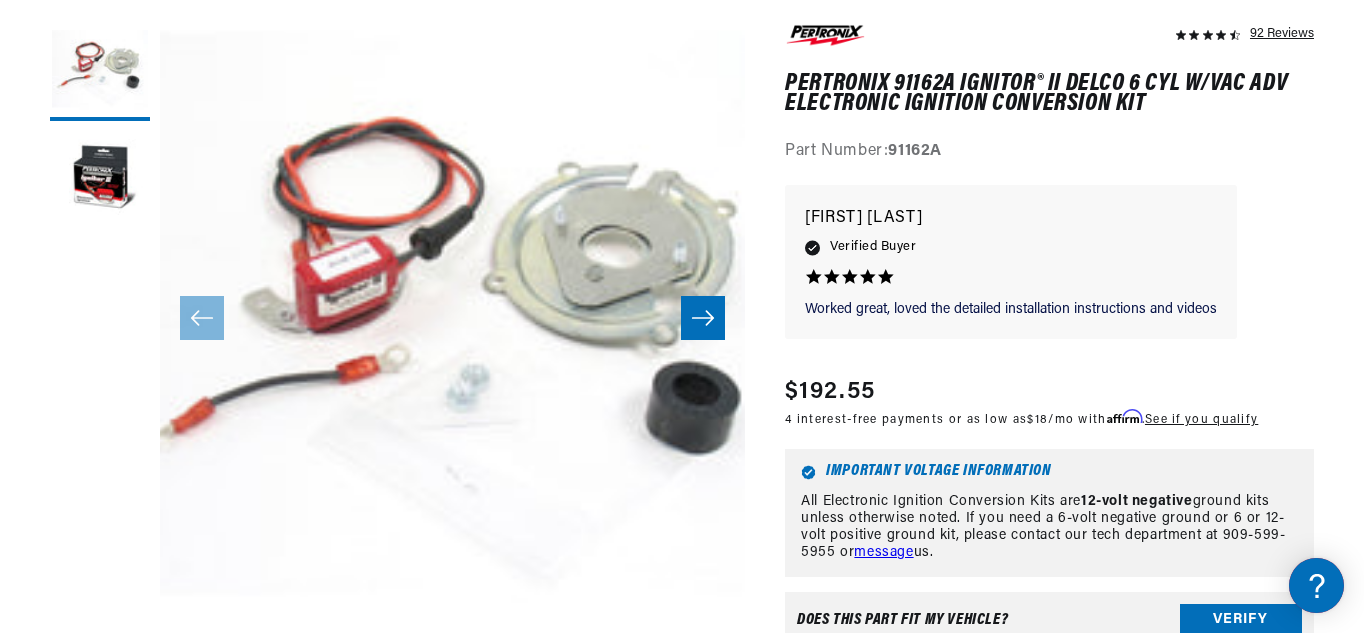 scroll, scrollTop: 487, scrollLeft: 0, axis: vertical 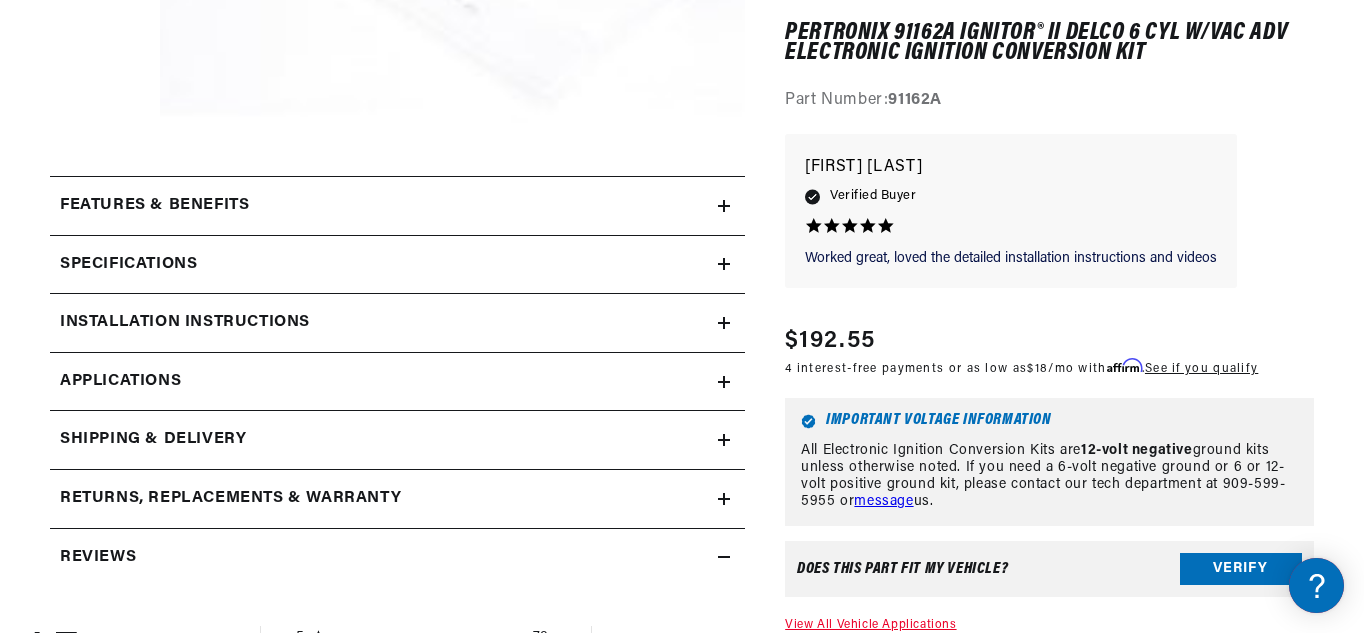 click 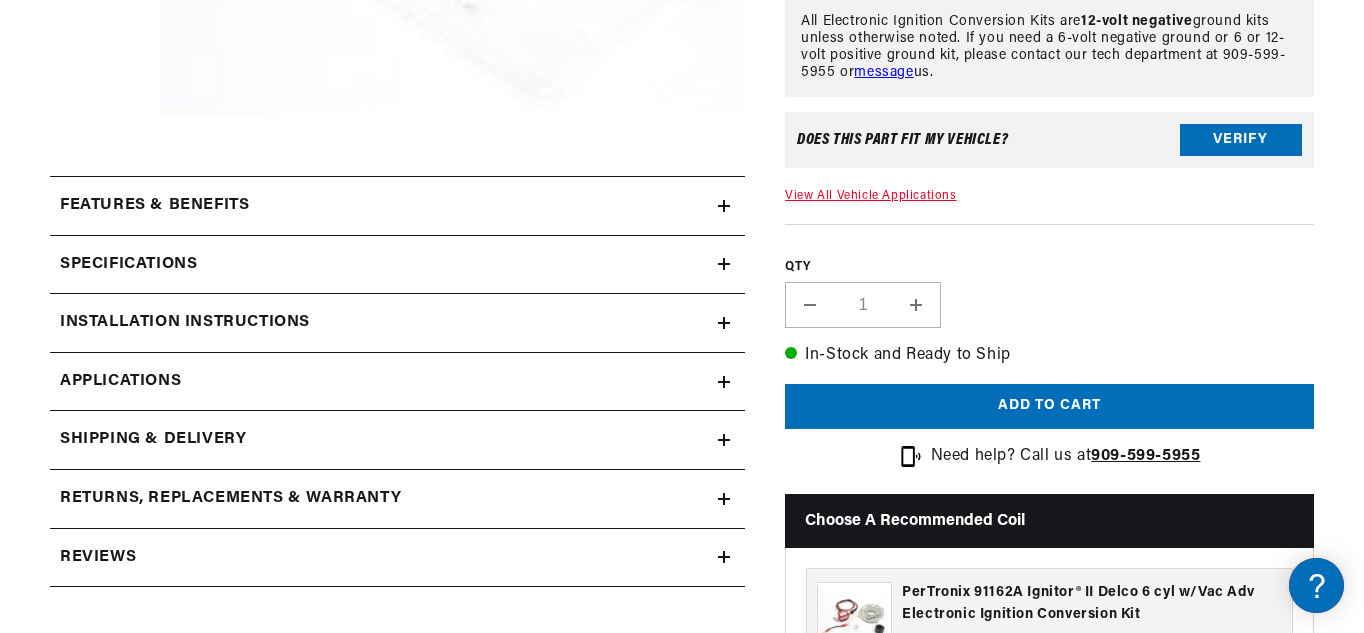 scroll, scrollTop: 0, scrollLeft: 747, axis: horizontal 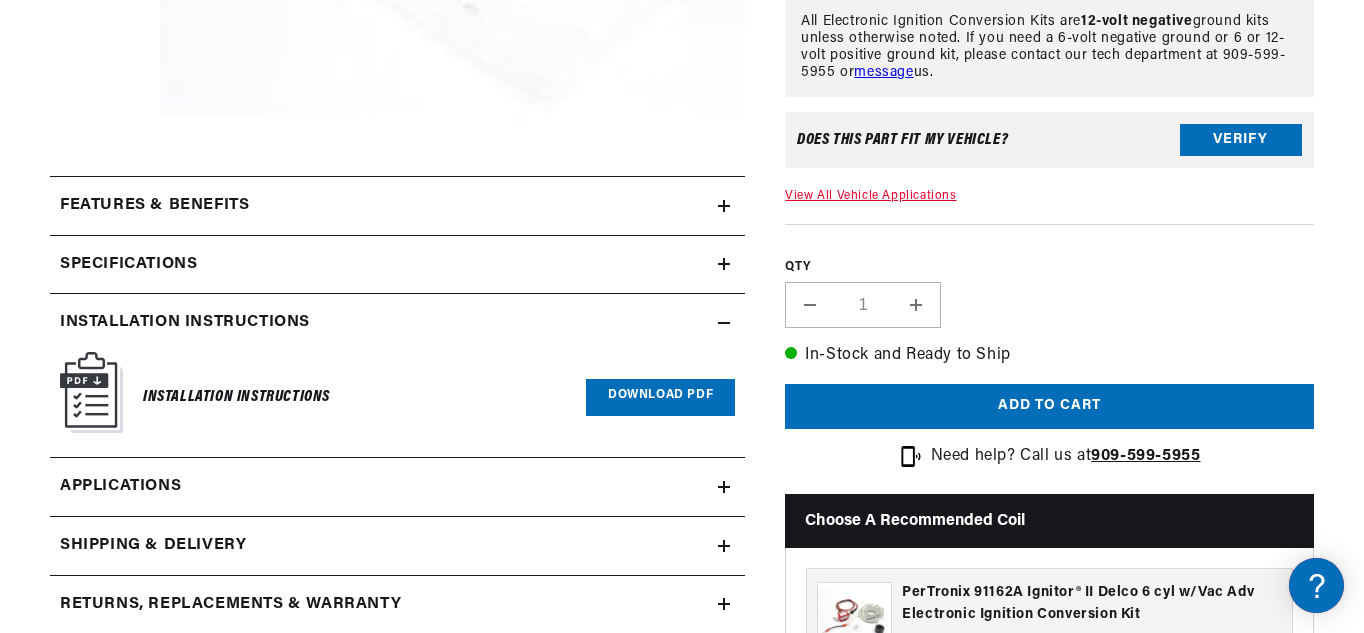 click on "Download PDF" at bounding box center (660, 397) 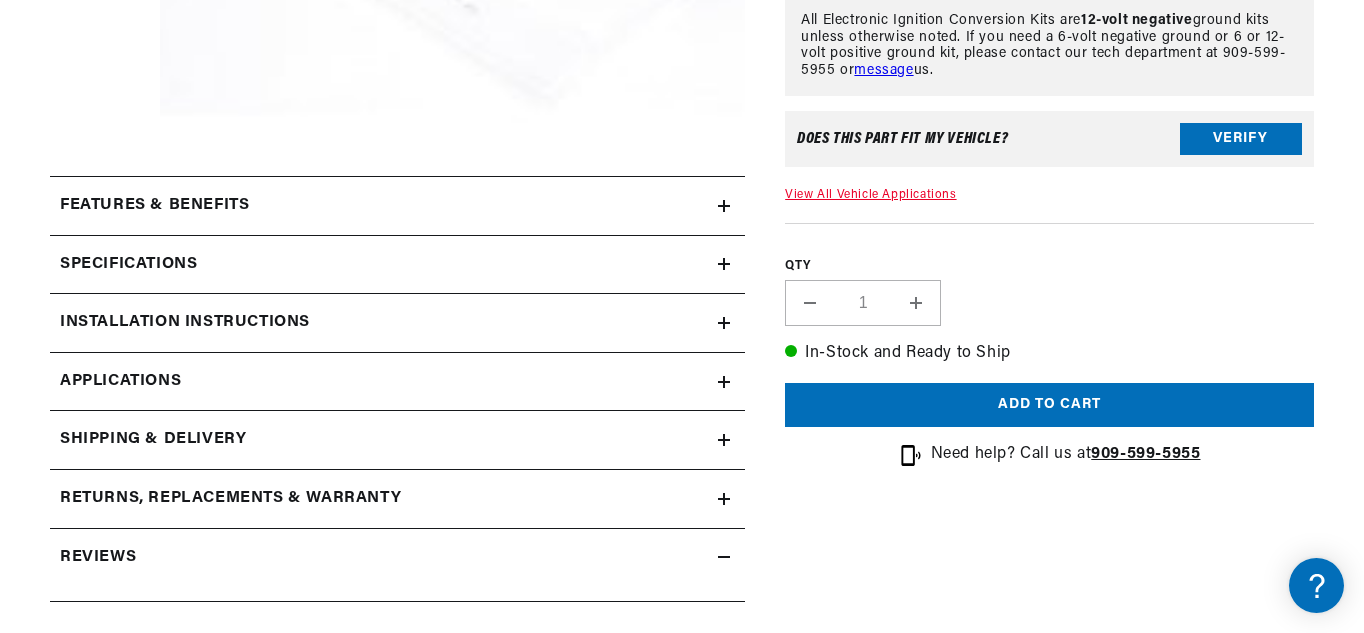 scroll, scrollTop: 760, scrollLeft: 0, axis: vertical 